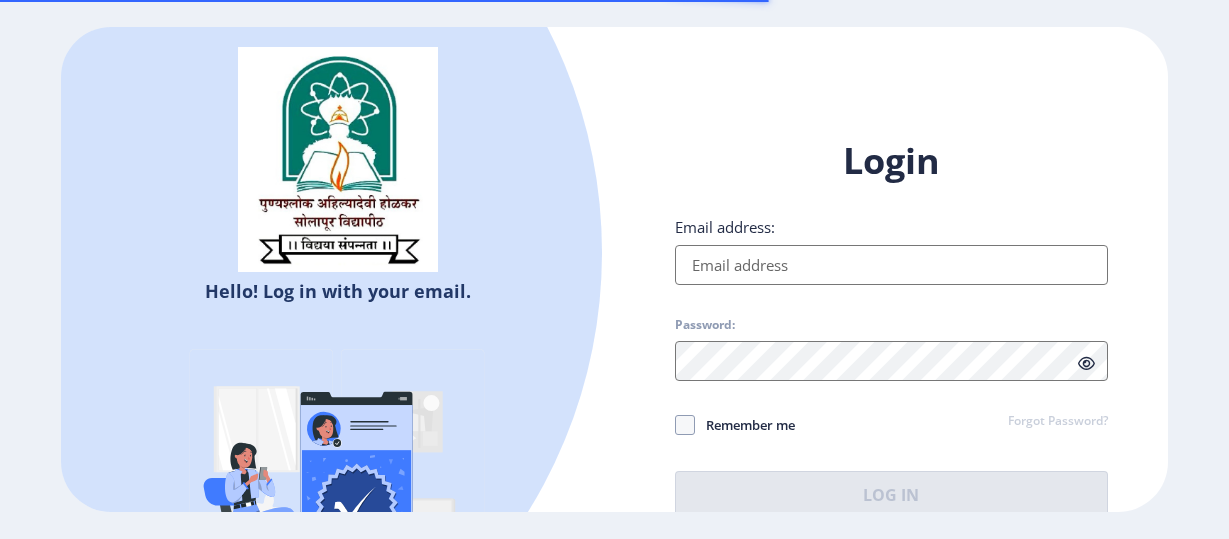 scroll, scrollTop: 0, scrollLeft: 0, axis: both 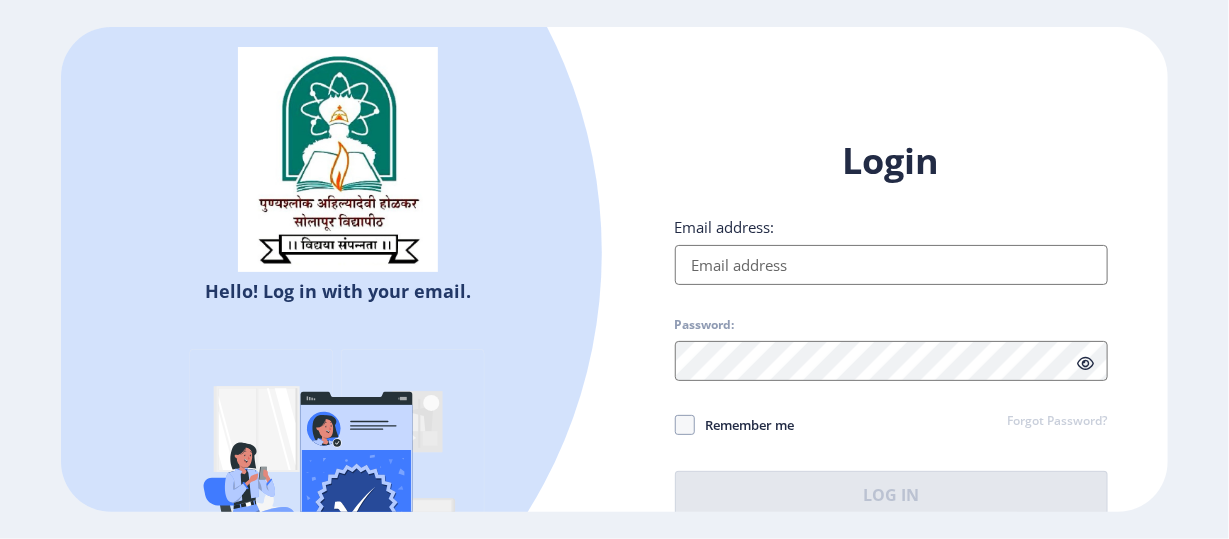 click on "Email address:" at bounding box center [891, 265] 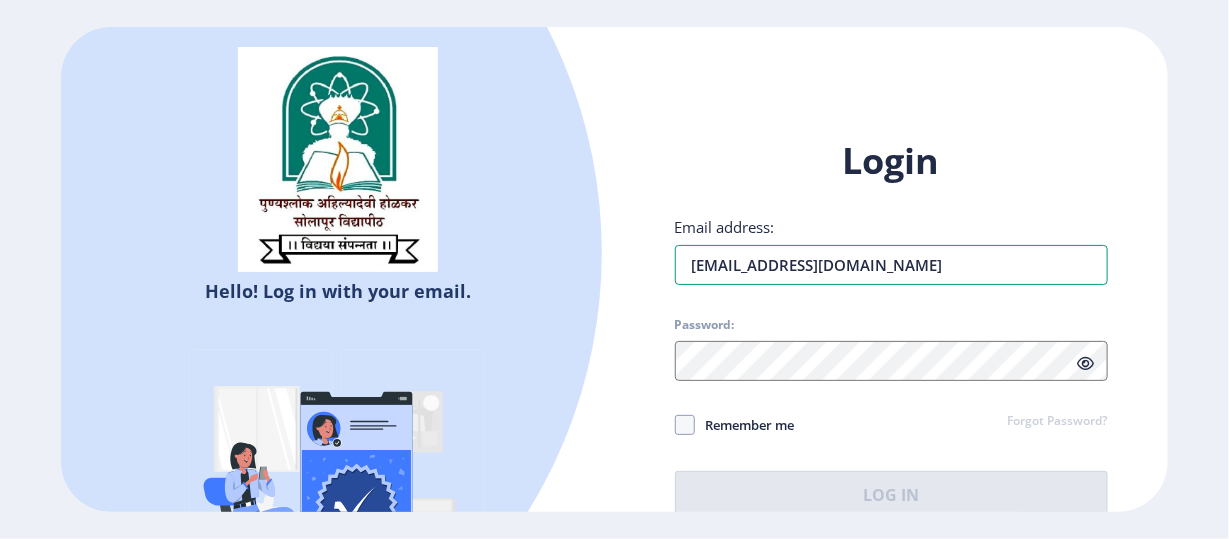 type on "[EMAIL_ADDRESS][DOMAIN_NAME]" 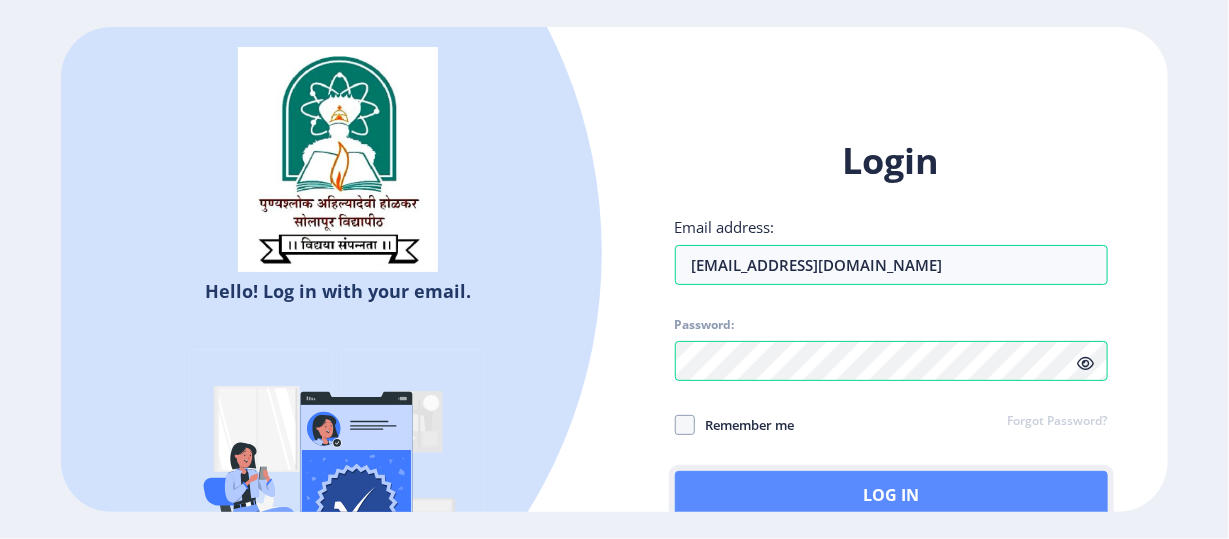 click on "Log In" 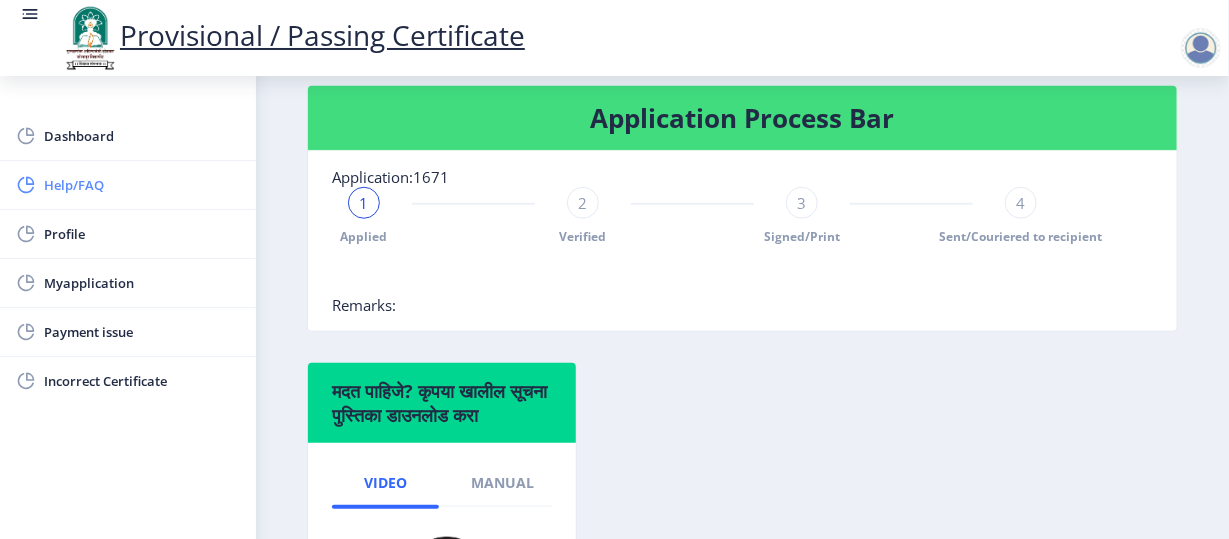 scroll, scrollTop: 494, scrollLeft: 0, axis: vertical 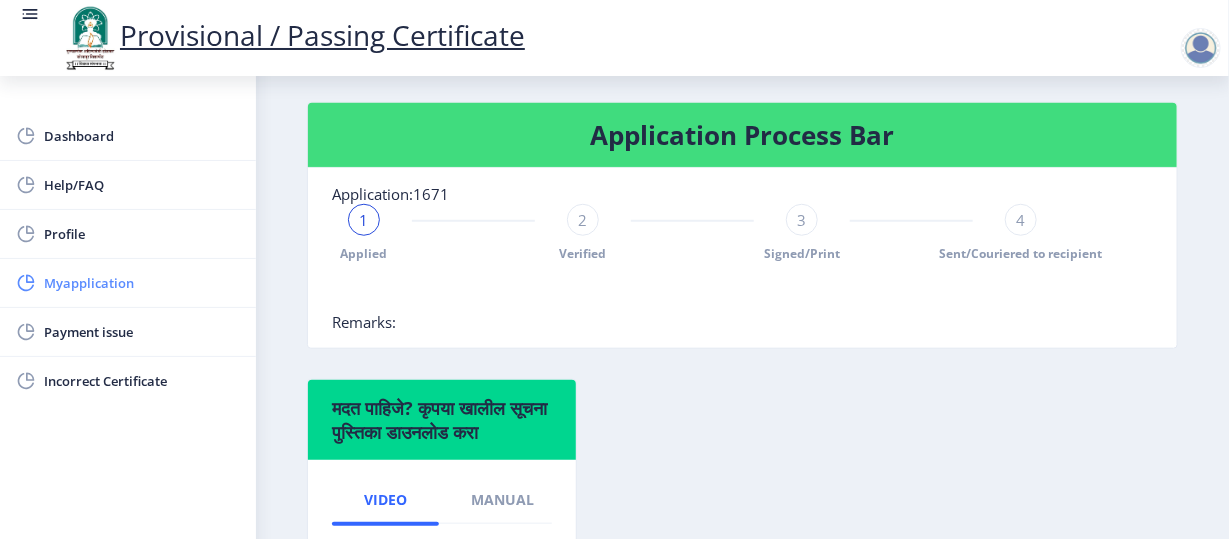 click on "Myapplication" 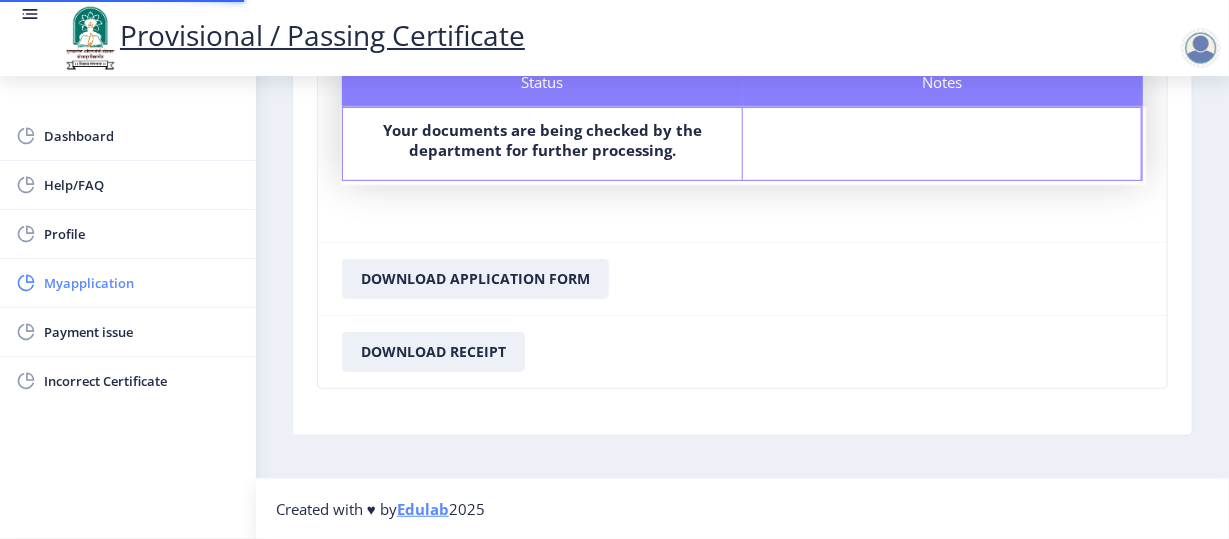 scroll, scrollTop: 0, scrollLeft: 0, axis: both 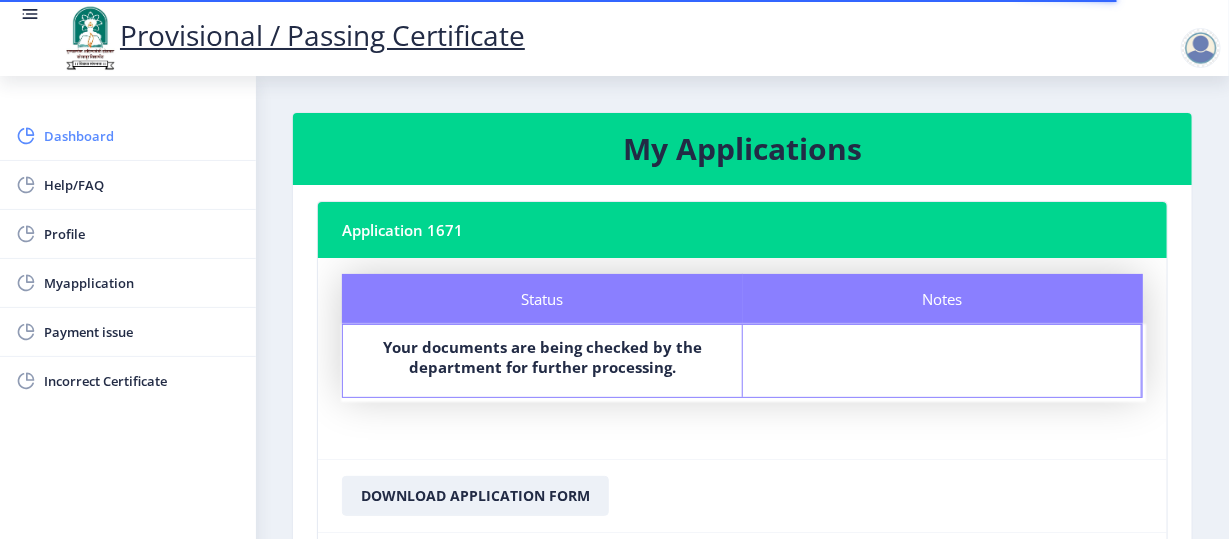 click on "Dashboard" 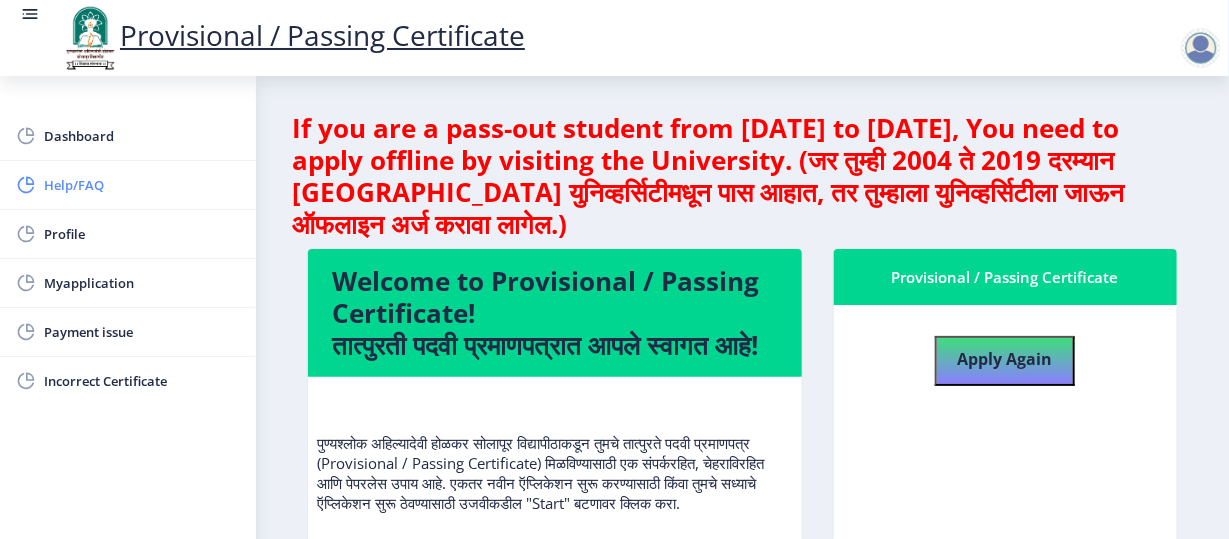 click on "Help/FAQ" 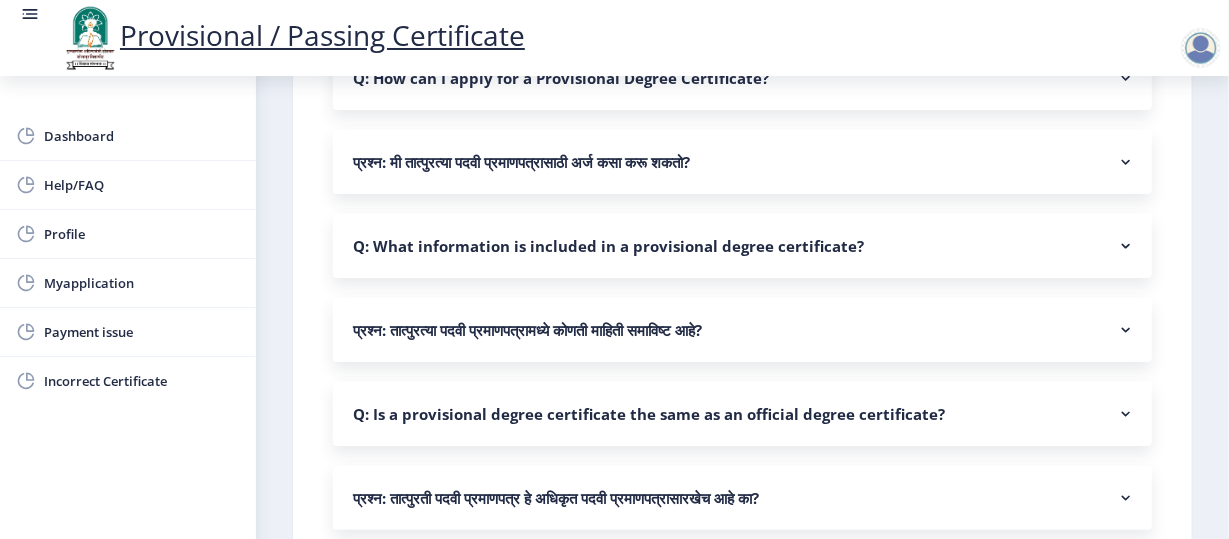 scroll, scrollTop: 581, scrollLeft: 0, axis: vertical 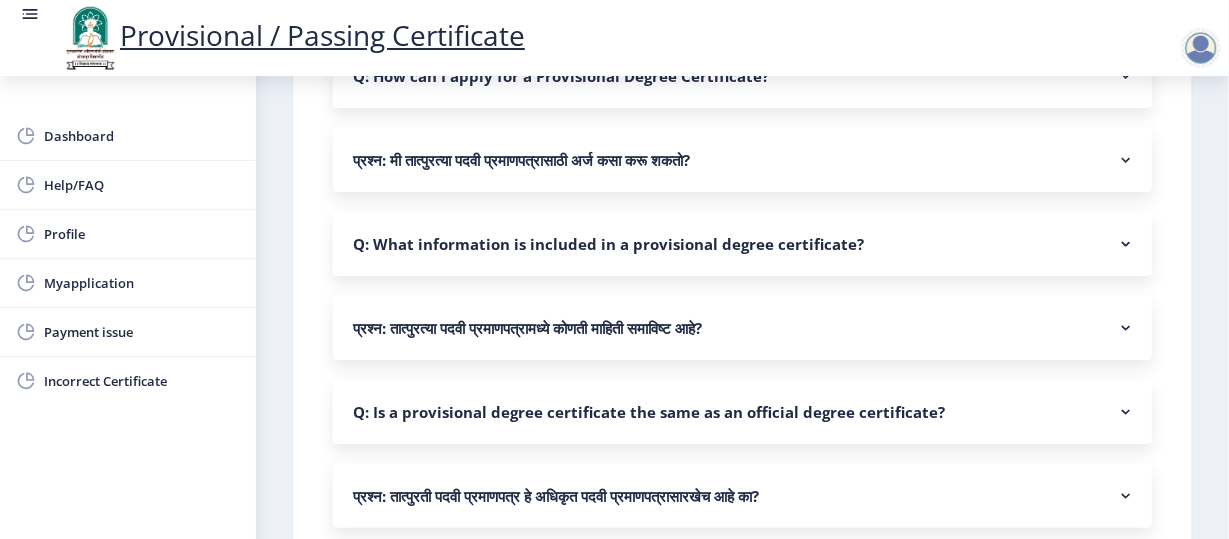 click on "Q: What information is included in a provisional degree certificate?" 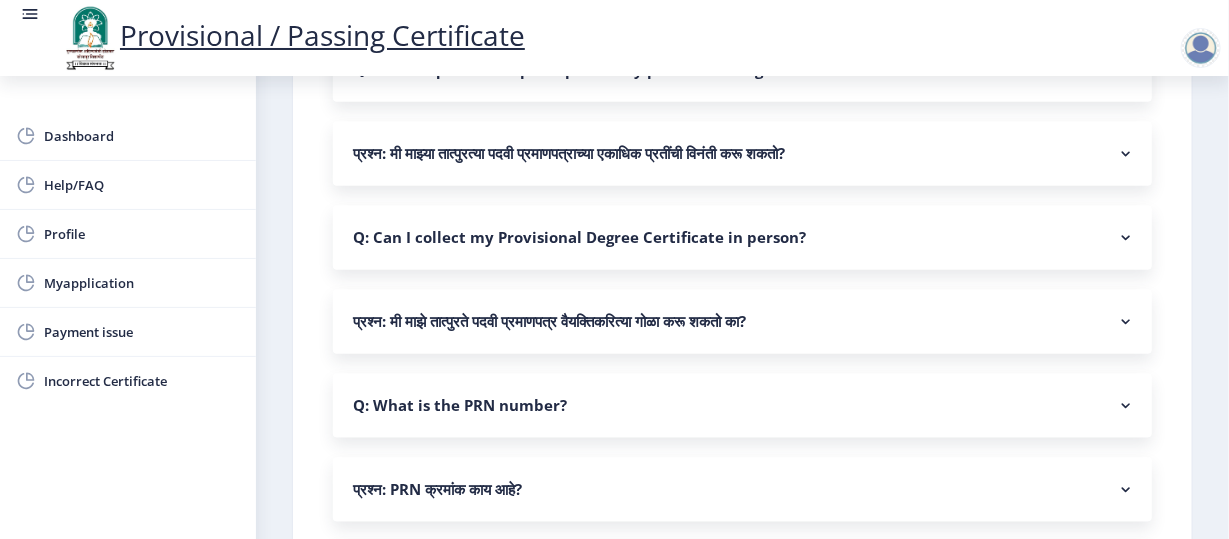 scroll, scrollTop: 1358, scrollLeft: 0, axis: vertical 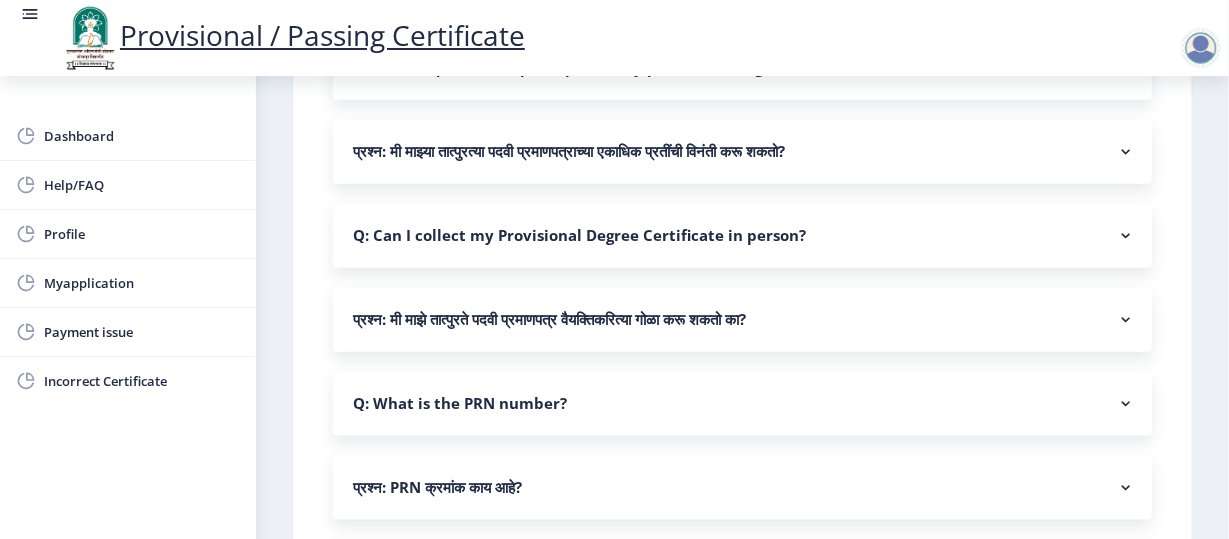 click on "Q: Can I collect my Provisional Degree Certificate in person?" 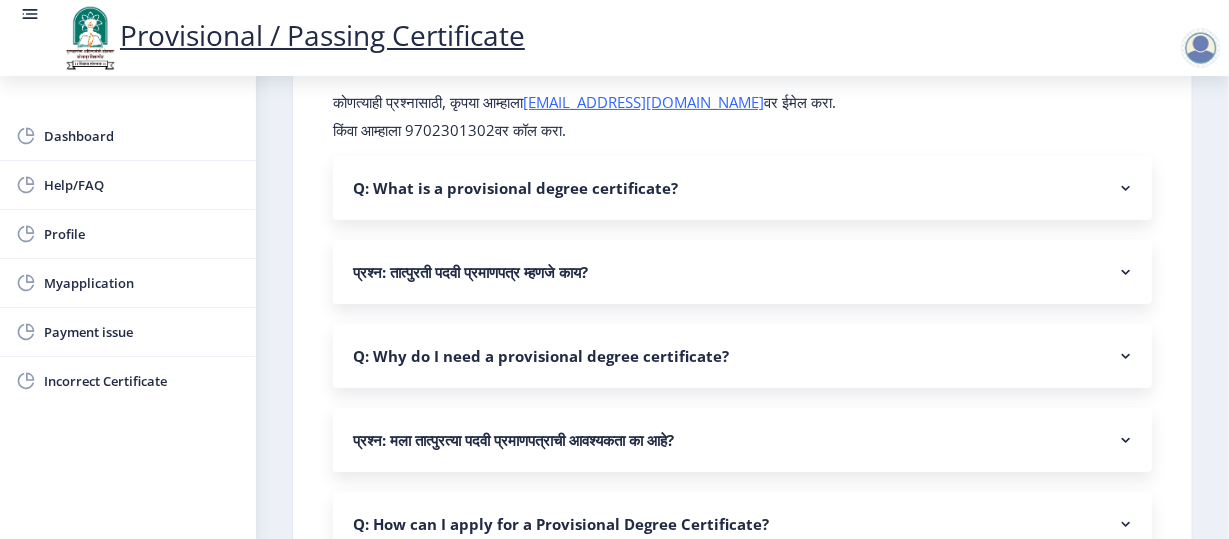 scroll, scrollTop: 0, scrollLeft: 0, axis: both 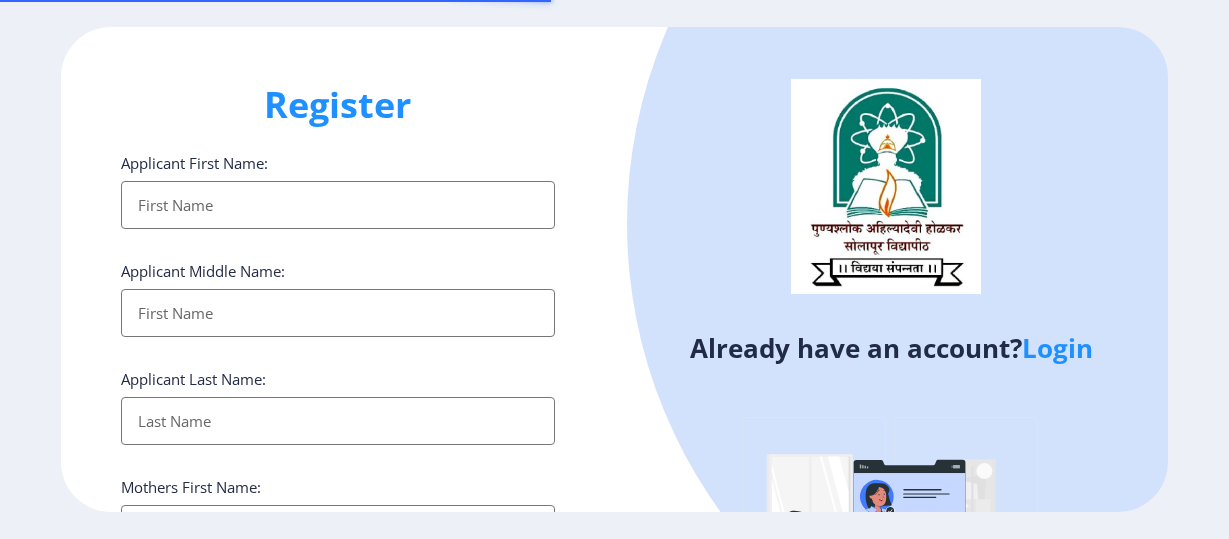select 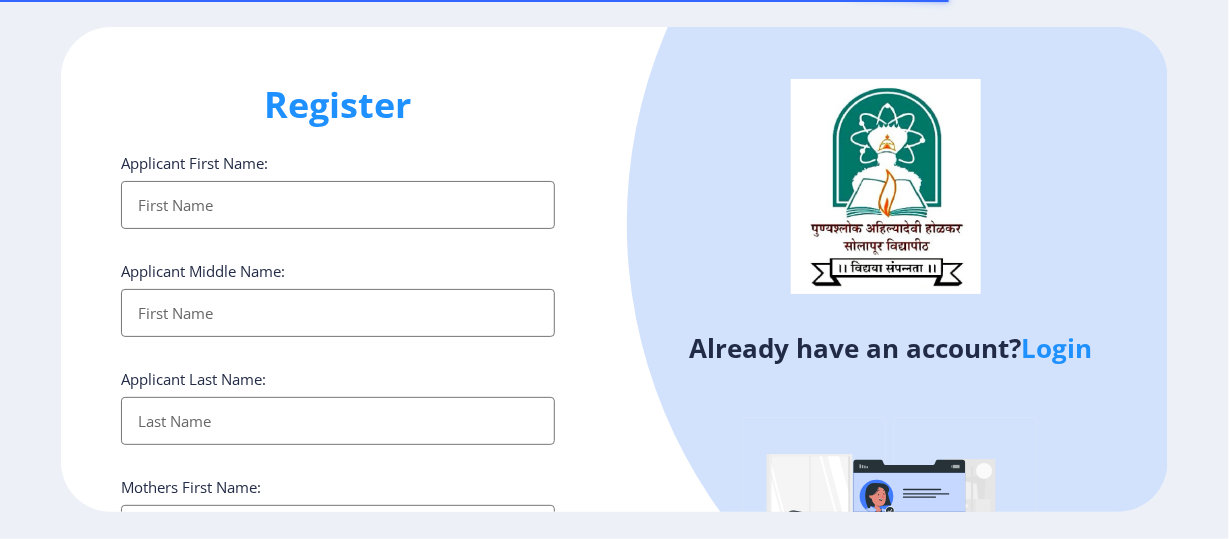 click on "Applicant First Name:" at bounding box center [337, 205] 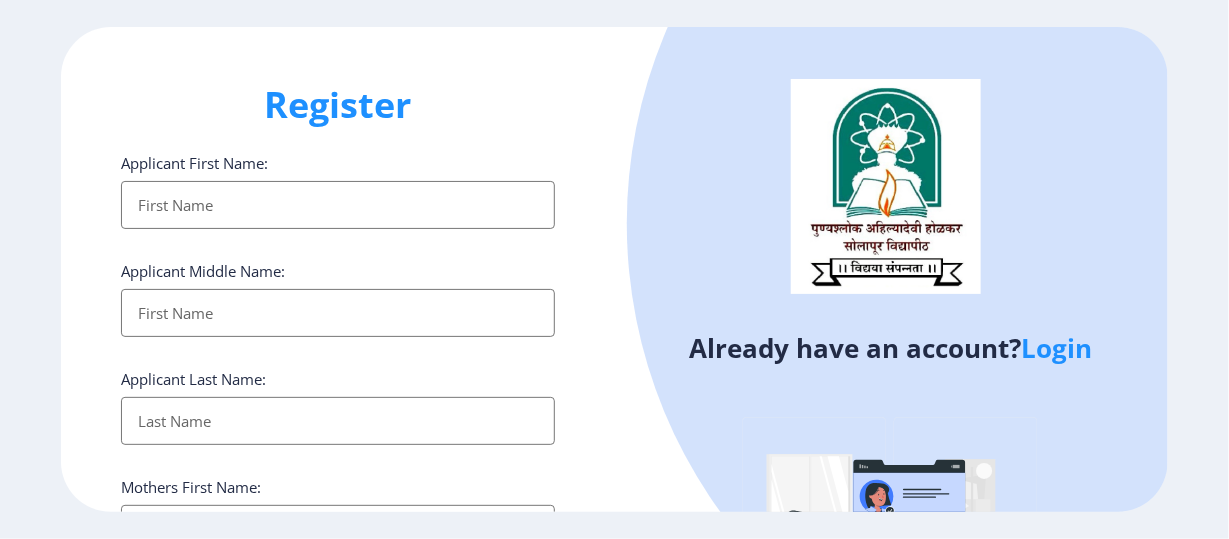click on "Already have an account?  Login" 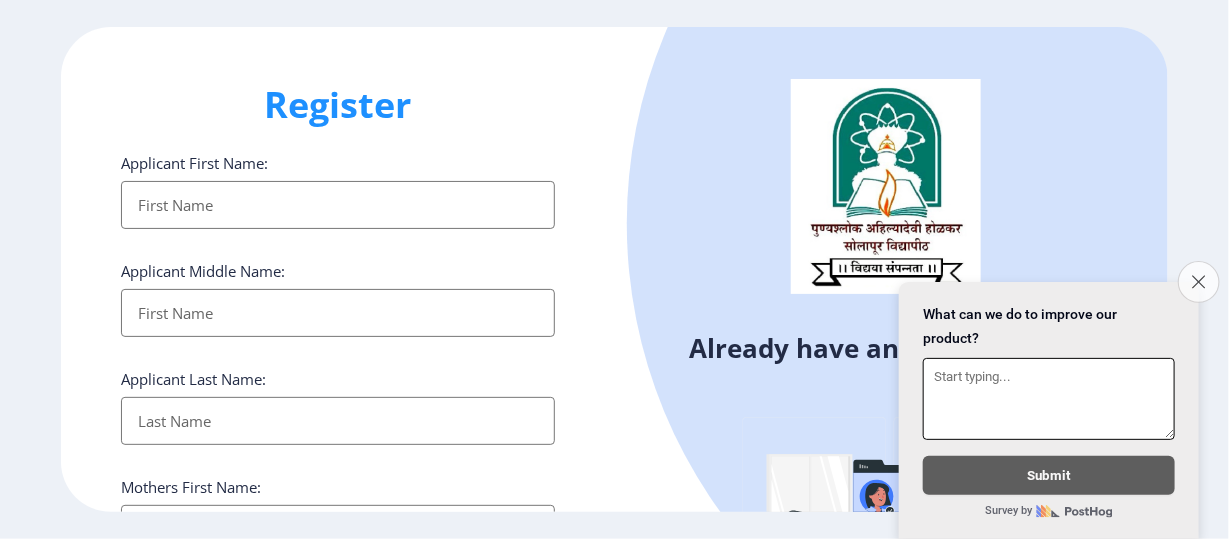 click on "Close survey" 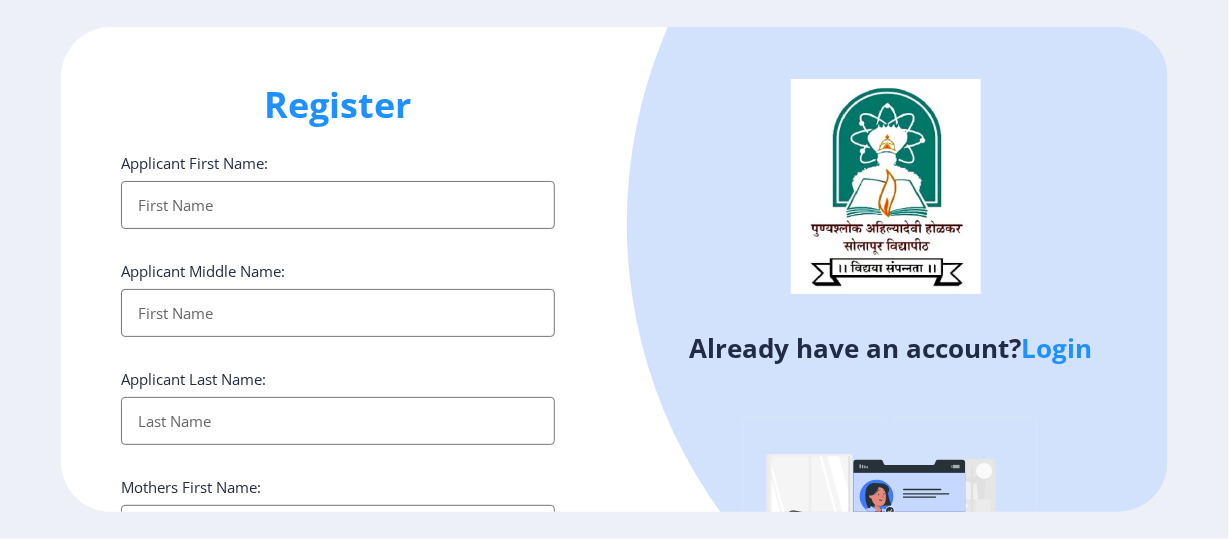 click on "Login" 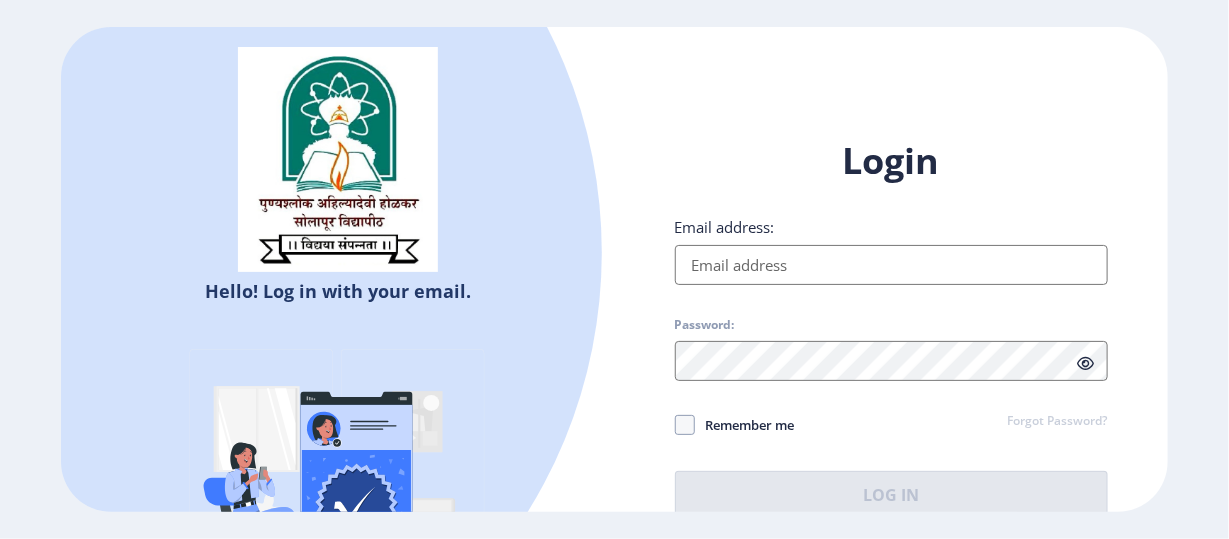 click on "Email address:" 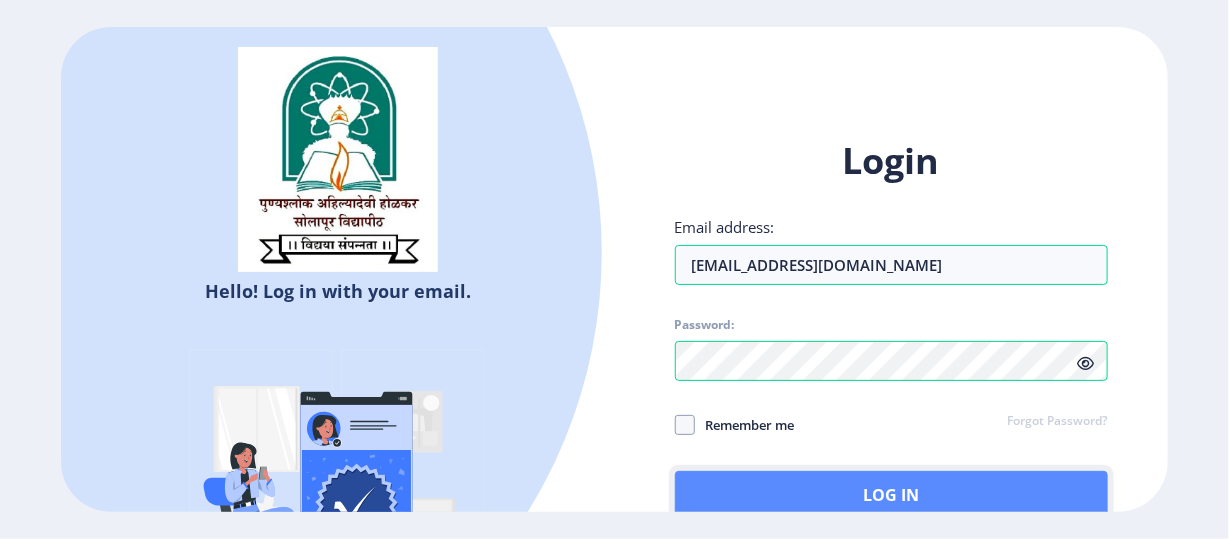 click on "Log In" 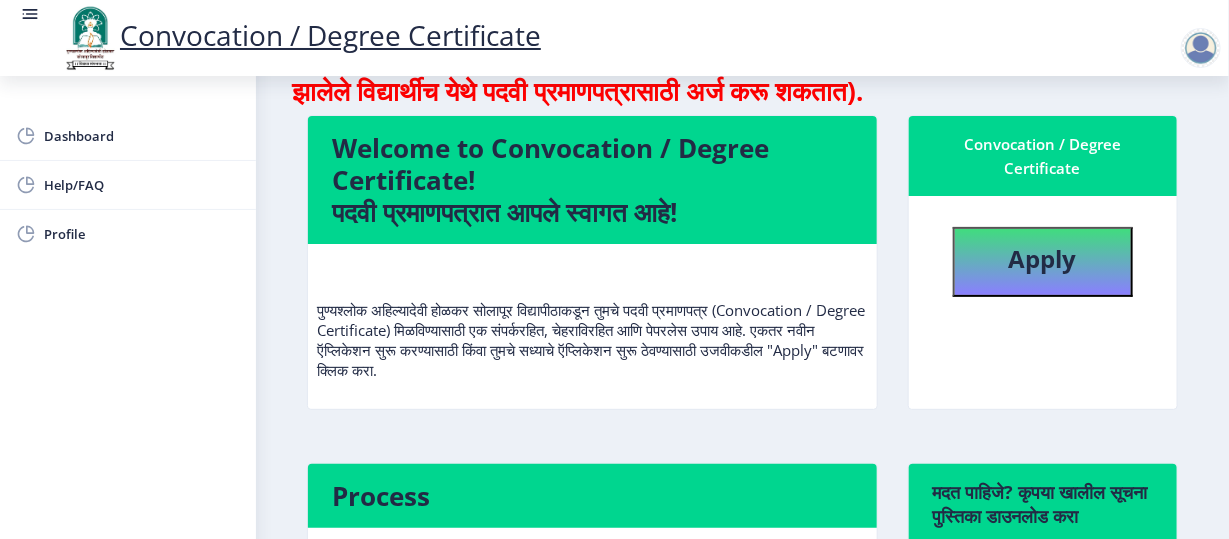 scroll, scrollTop: 122, scrollLeft: 0, axis: vertical 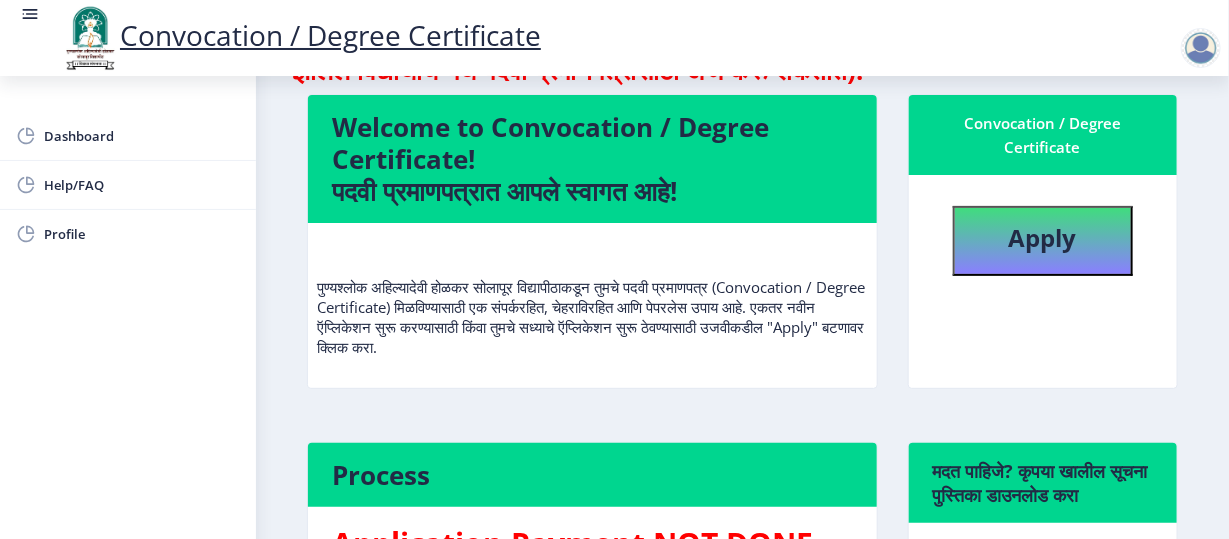 click on "पुण्यश्लोक अहिल्यादेवी होळकर सोलापूर विद्यापीठाकडून तुमचे पदवी प्रमाणपत्र (Convocation / Degree Certificate) मिळविण्यासाठी एक संपर्करहित, चेहराविरहित आणि पेपरलेस उपाय आहे. एकतर नवीन ऍप्लिकेशन सुरू करण्यासाठी किंवा तुमचे सध्याचे ऍप्लिकेशन सुरू ठेवण्यासाठी उजवीकडील "Apply" बटणावर क्लिक करा." 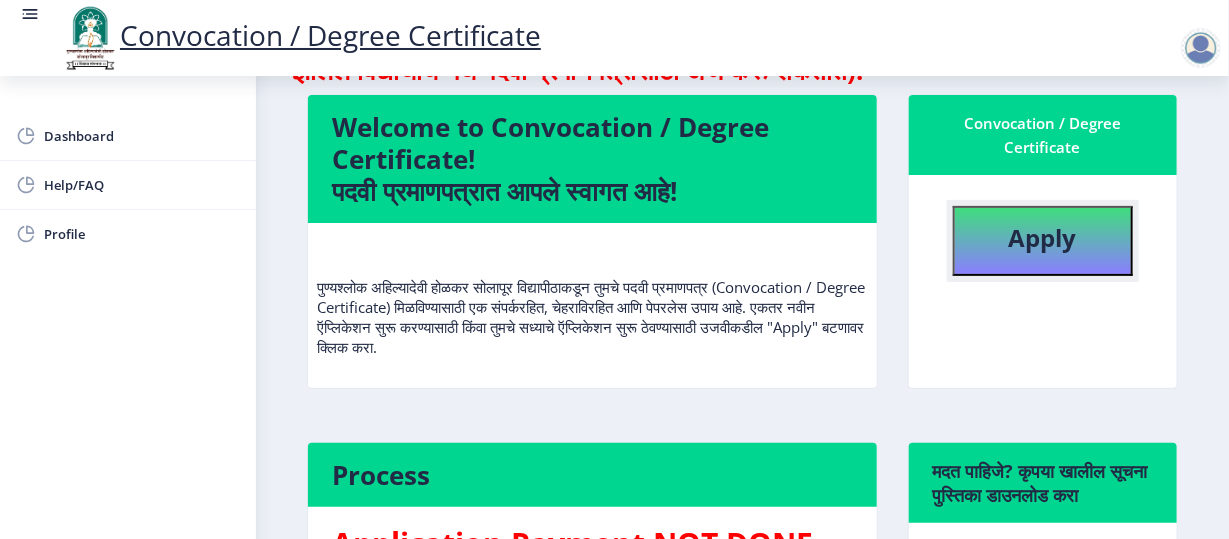 click on "Apply" 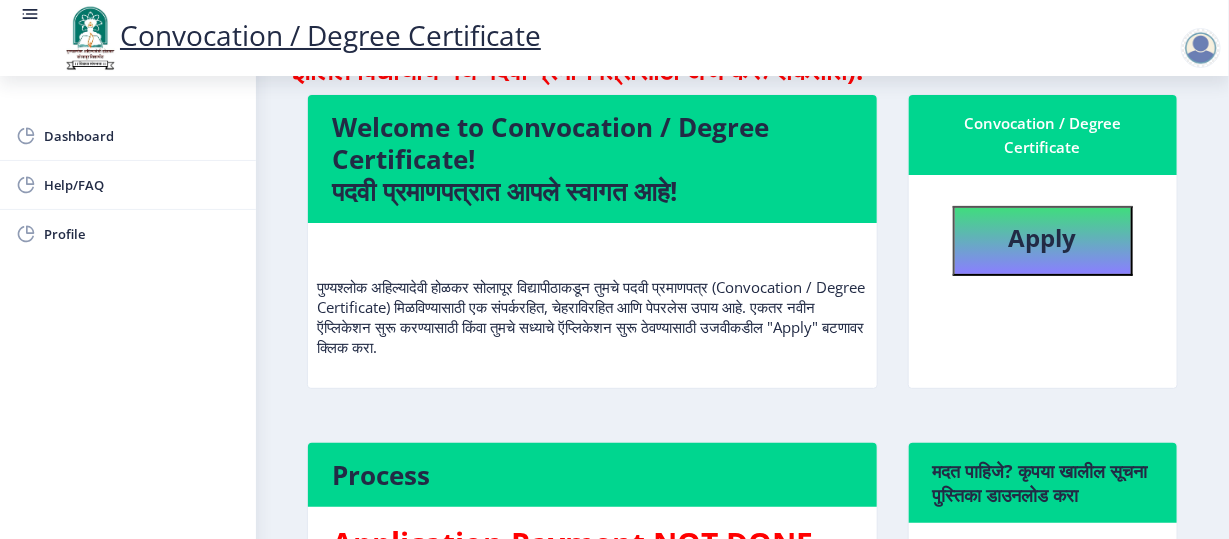 select 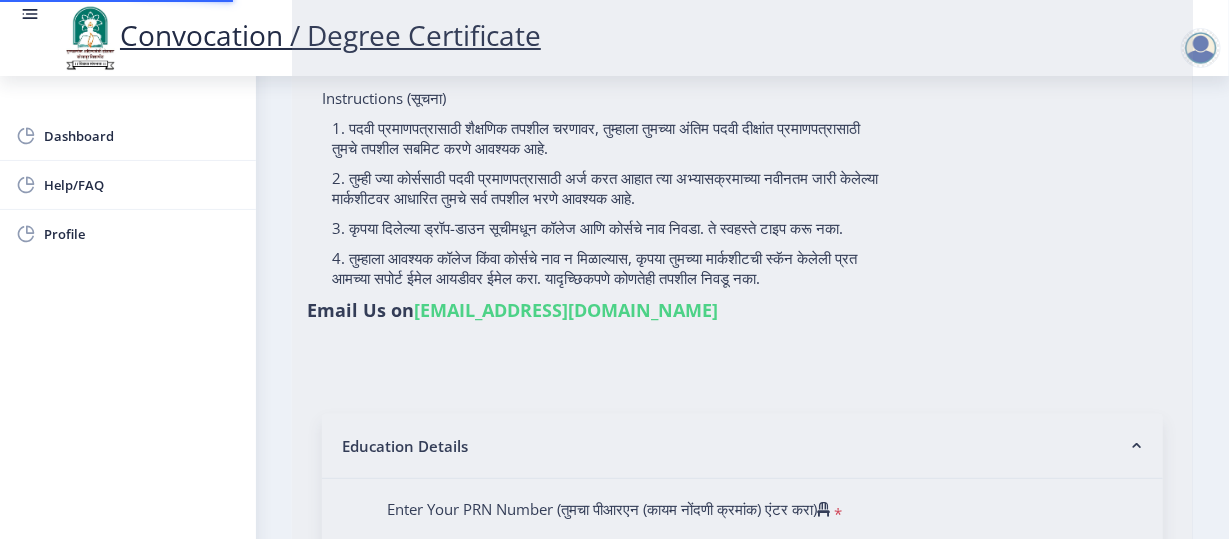 type on "Torane Harsh Sunil" 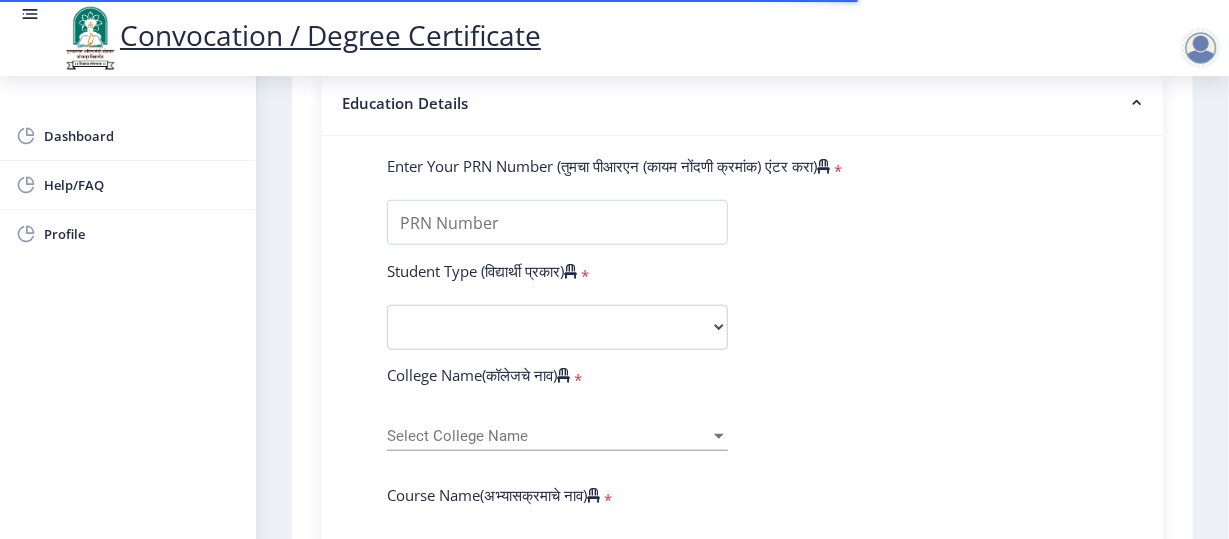 scroll, scrollTop: 421, scrollLeft: 0, axis: vertical 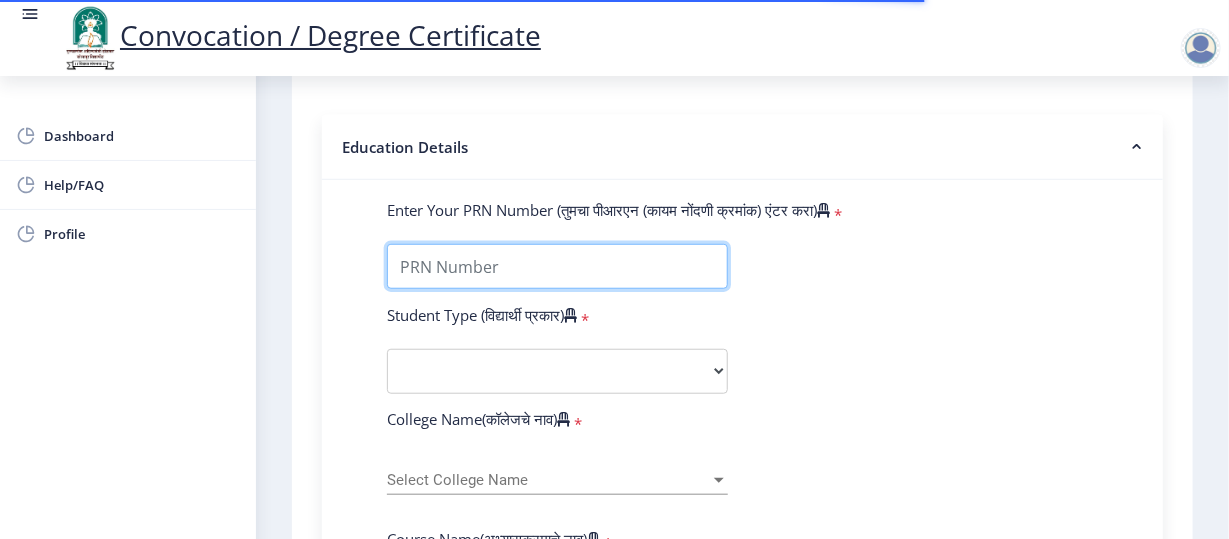 click on "Enter Your PRN Number (तुमचा पीआरएन (कायम नोंदणी क्रमांक) एंटर करा)" at bounding box center [557, 266] 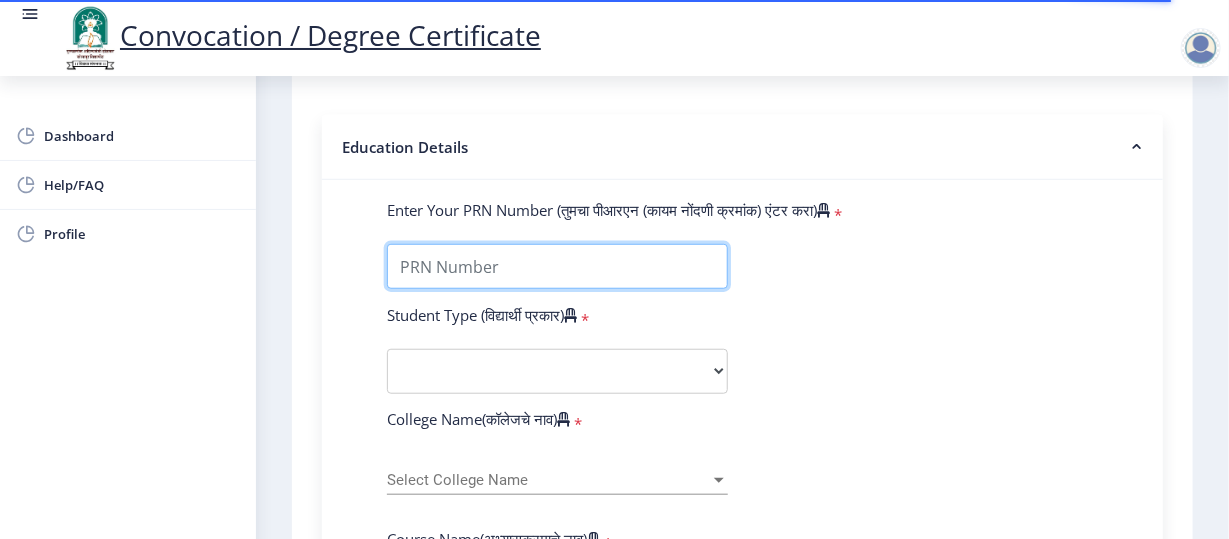 click on "Enter Your PRN Number (तुमचा पीआरएन (कायम नोंदणी क्रमांक) एंटर करा)" at bounding box center (557, 266) 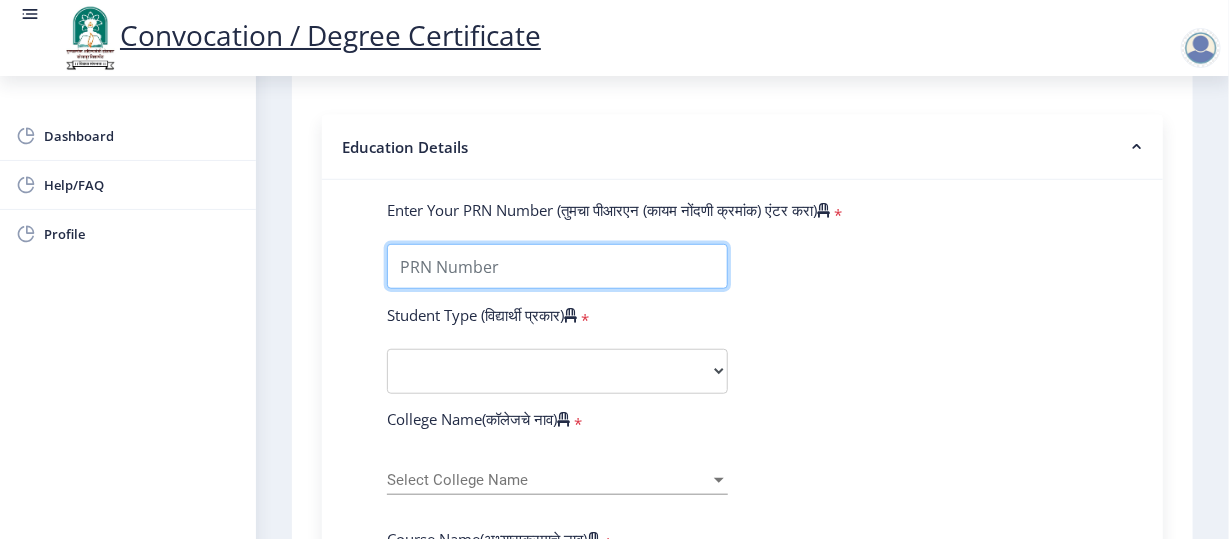 paste on "20210102402" 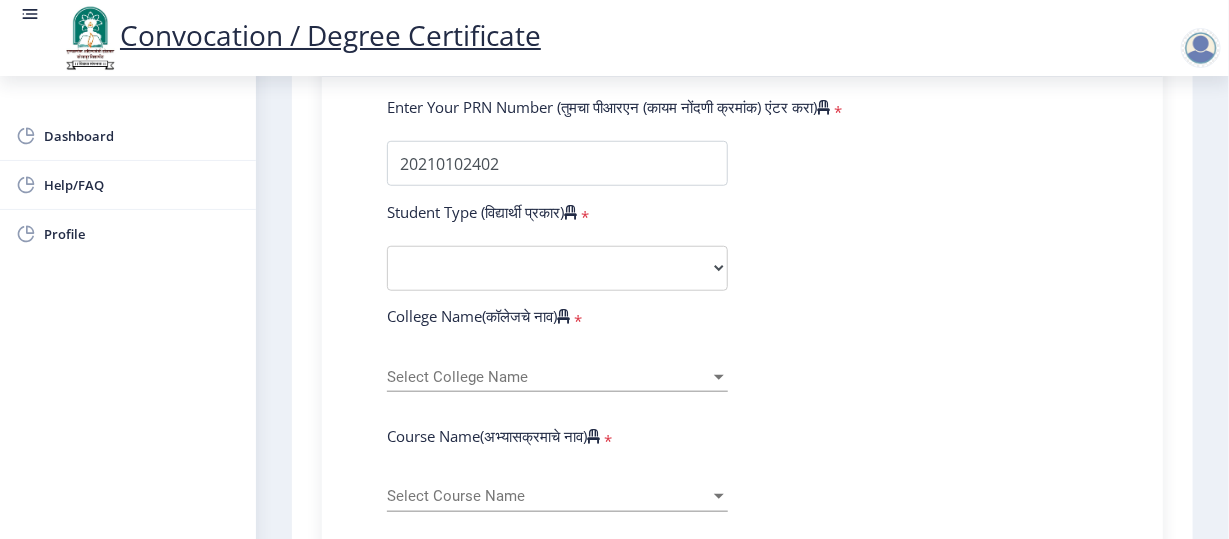 scroll, scrollTop: 536, scrollLeft: 0, axis: vertical 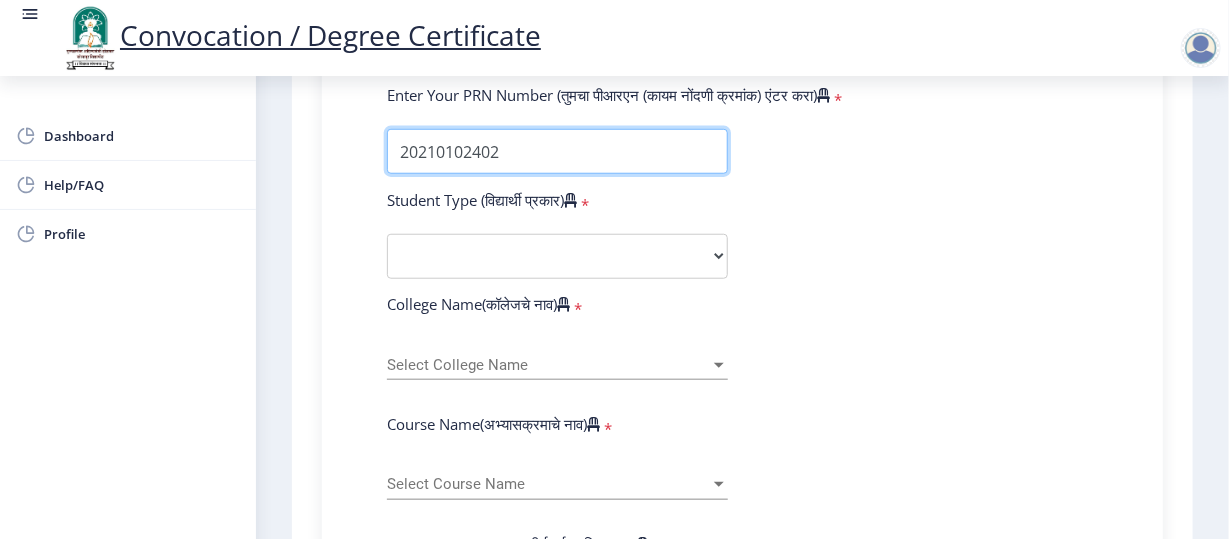 click on "Enter Your PRN Number (तुमचा पीआरएन (कायम नोंदणी क्रमांक) एंटर करा)" at bounding box center (557, 151) 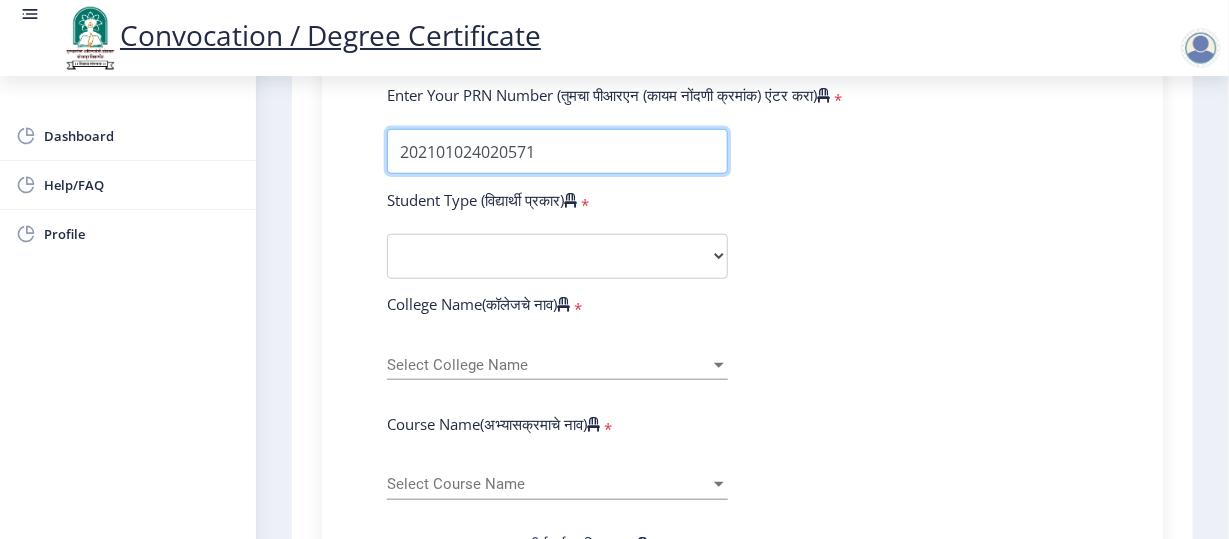 type on "202101024020571" 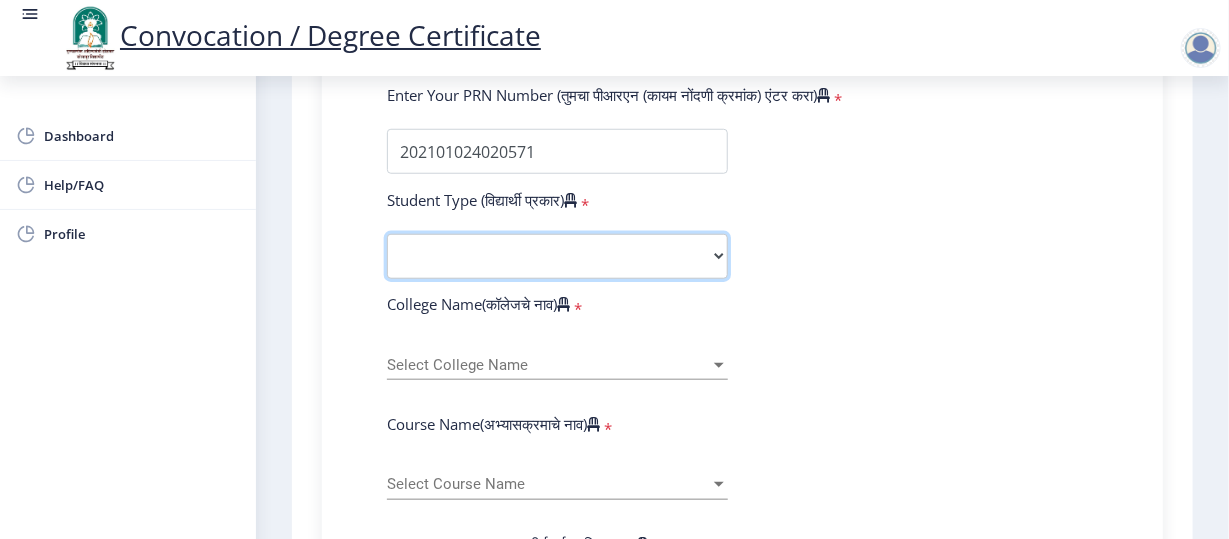 click on "Select Student Type Regular External" at bounding box center [557, 256] 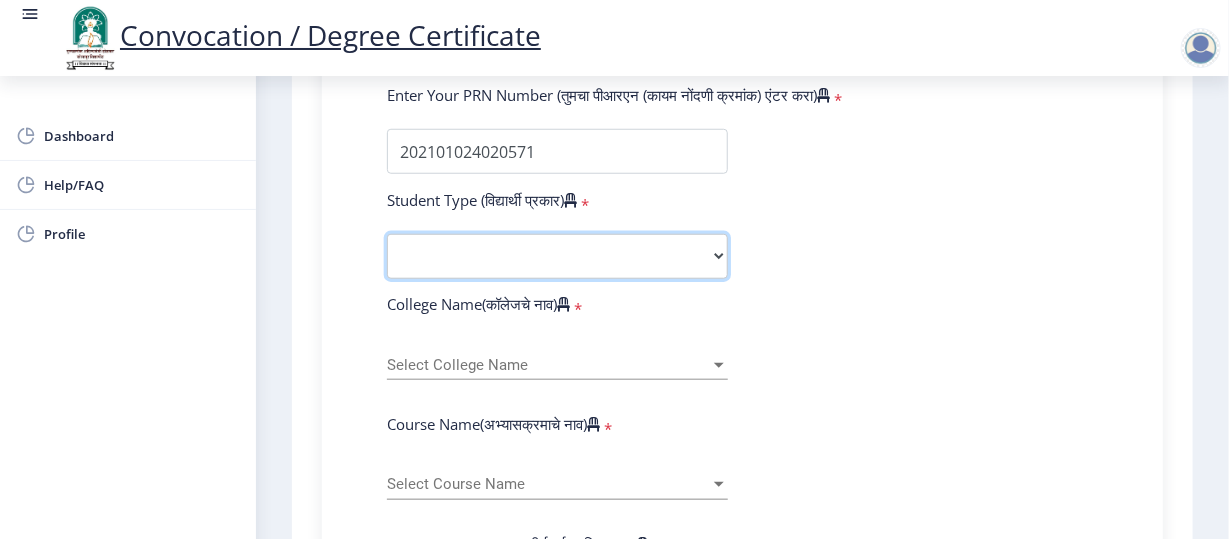 select on "Regular" 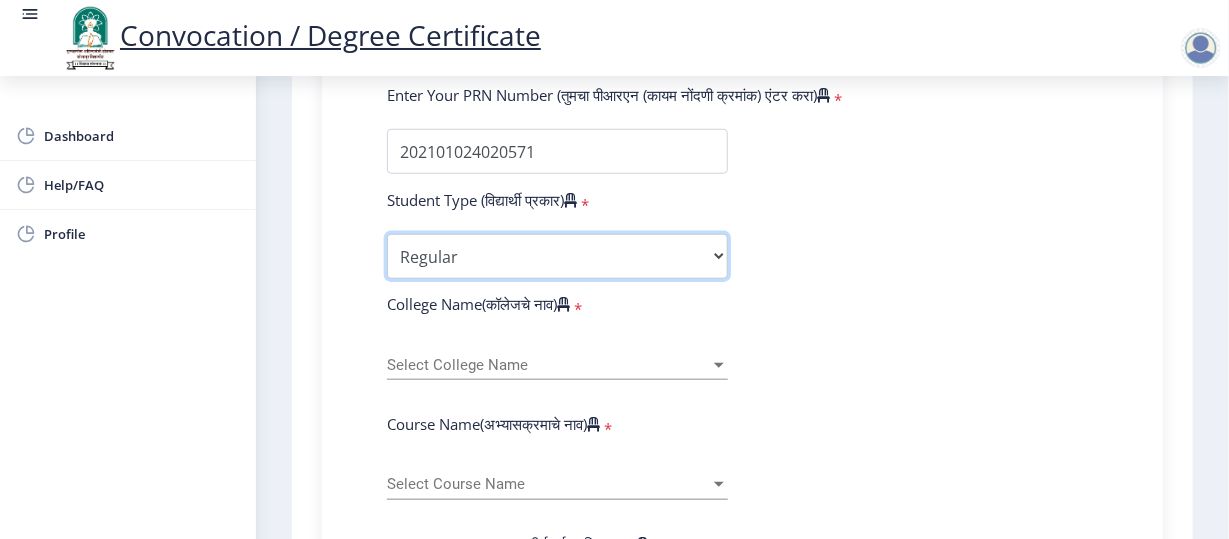click on "Select Student Type Regular External" at bounding box center [557, 256] 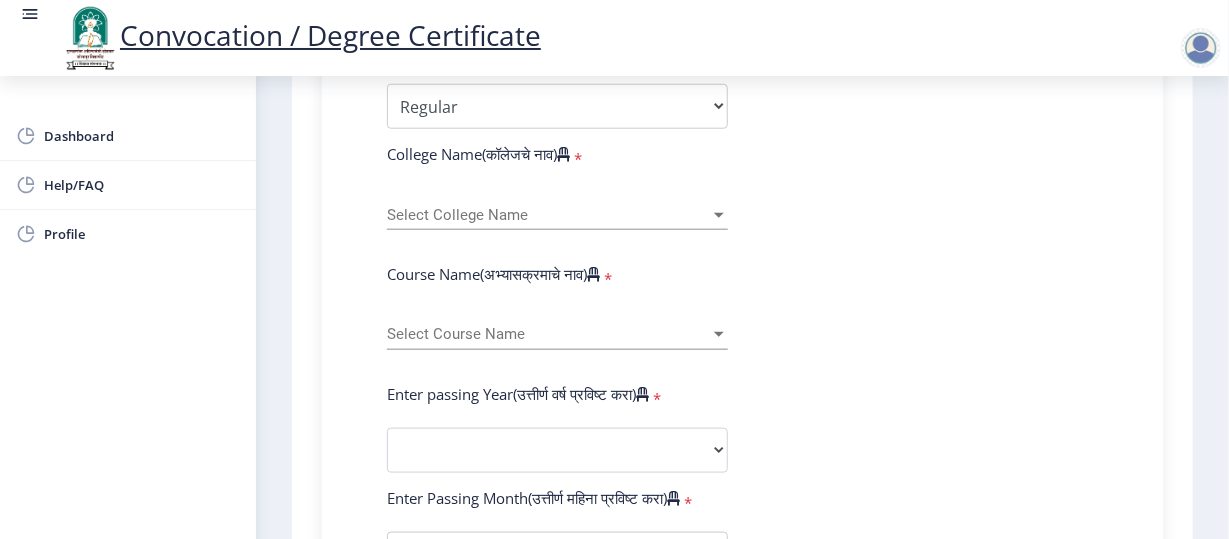 scroll, scrollTop: 703, scrollLeft: 0, axis: vertical 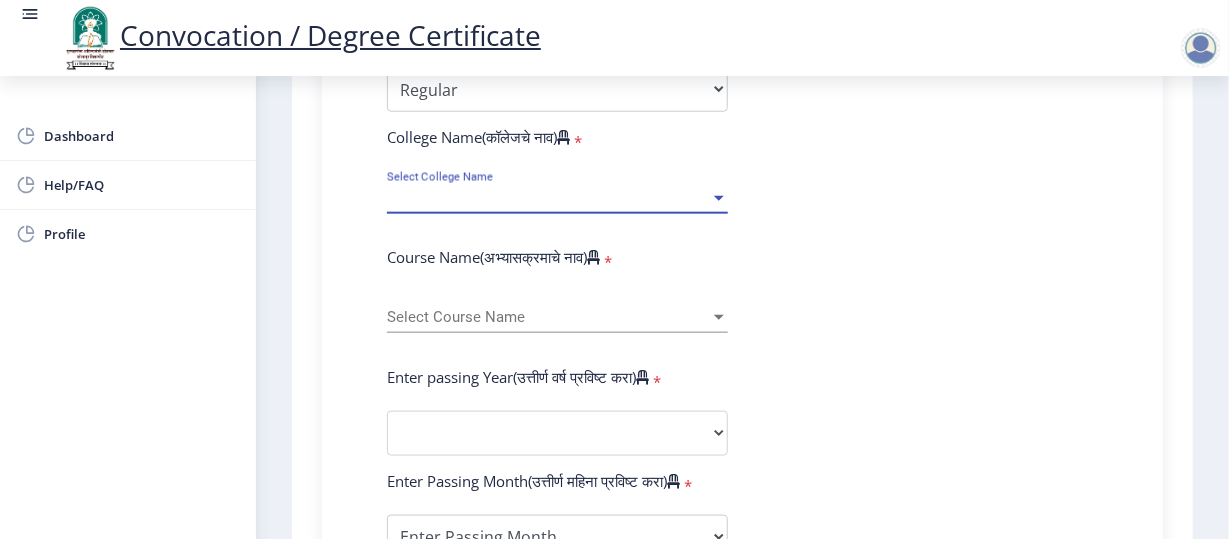 click on "Select College Name" at bounding box center [548, 198] 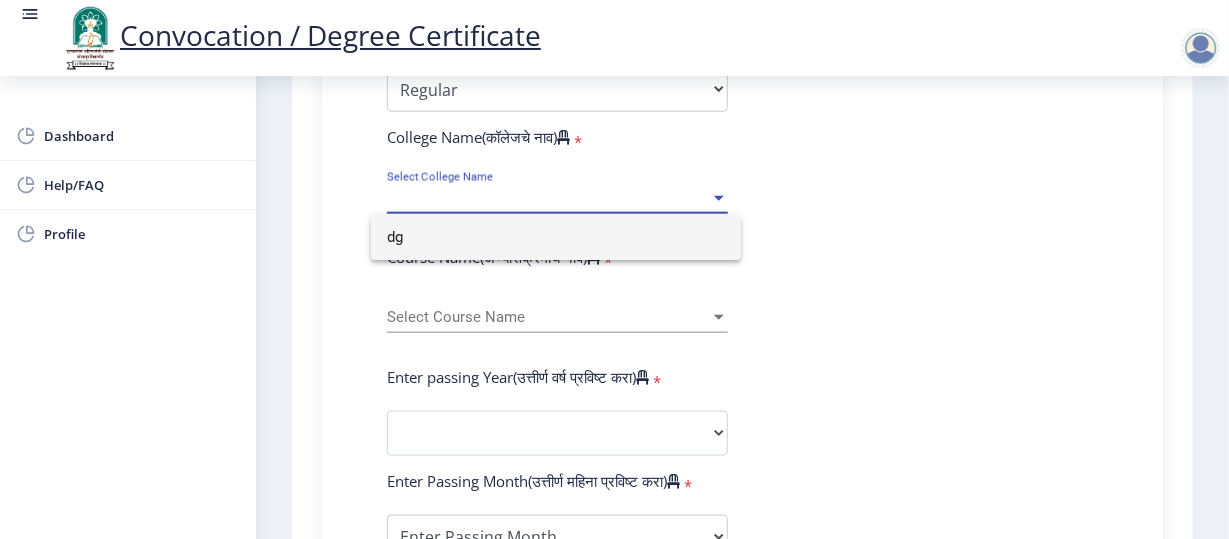 type on "d" 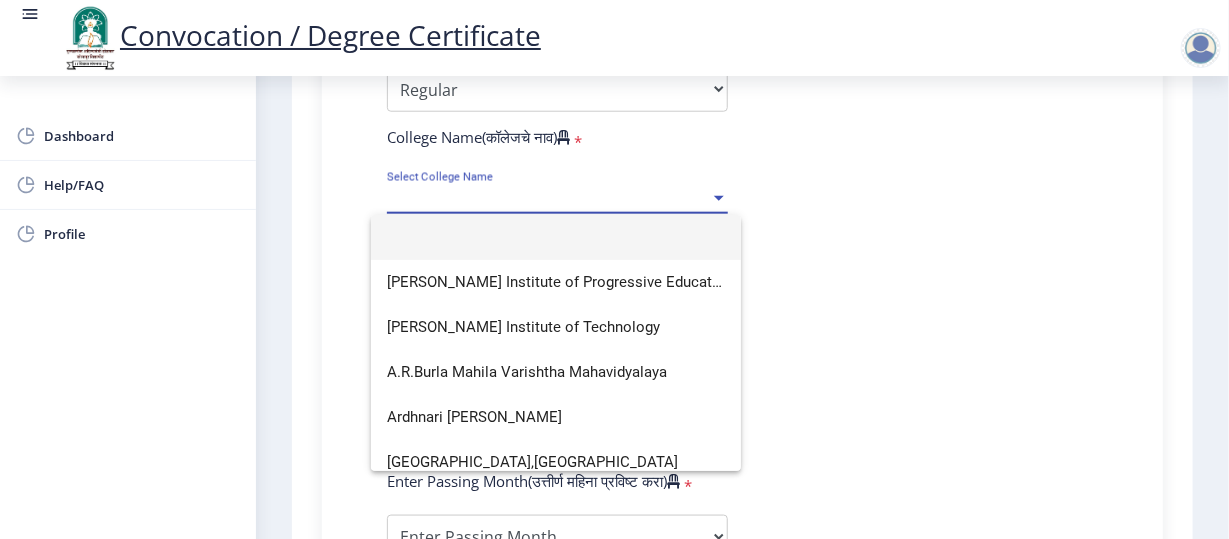 type on "a" 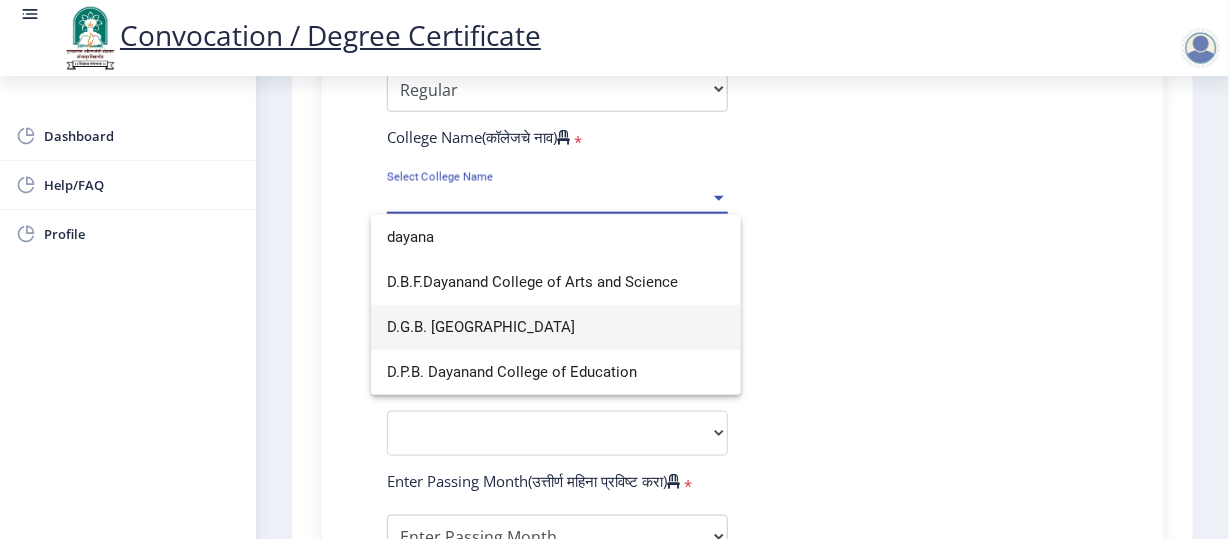 type on "dayana" 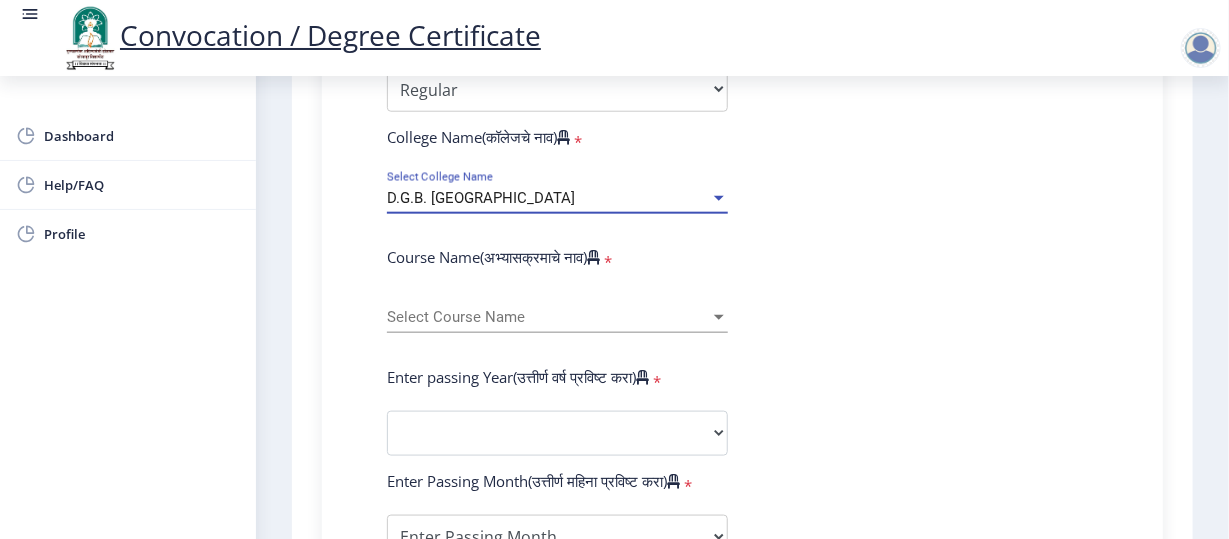 click on "Select Course Name" at bounding box center [548, 317] 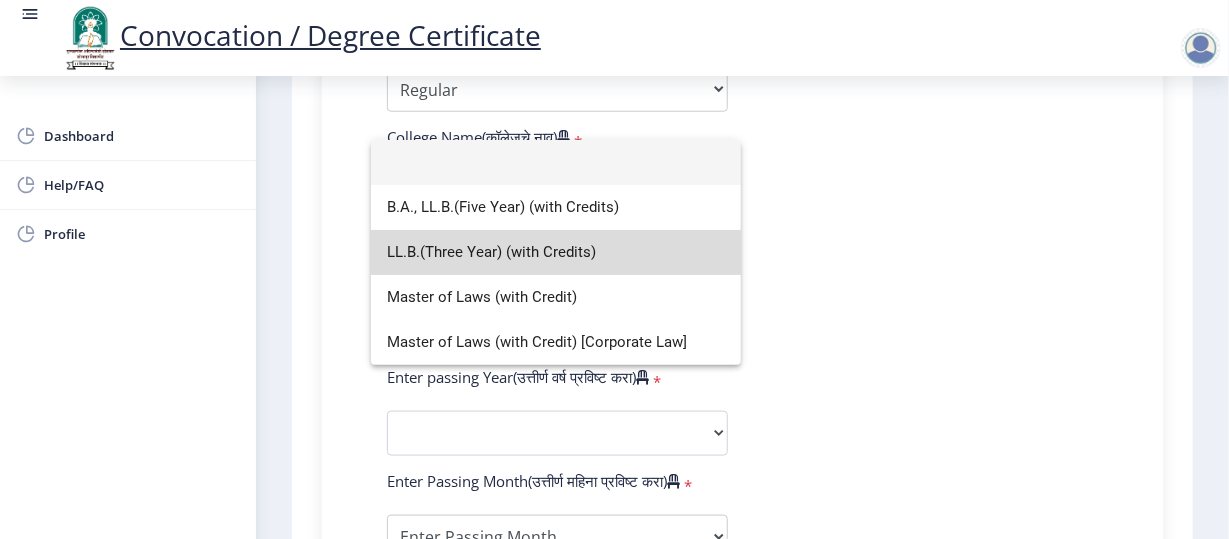 click on "LL.B.(Three Year)  (with Credits)" at bounding box center (556, 252) 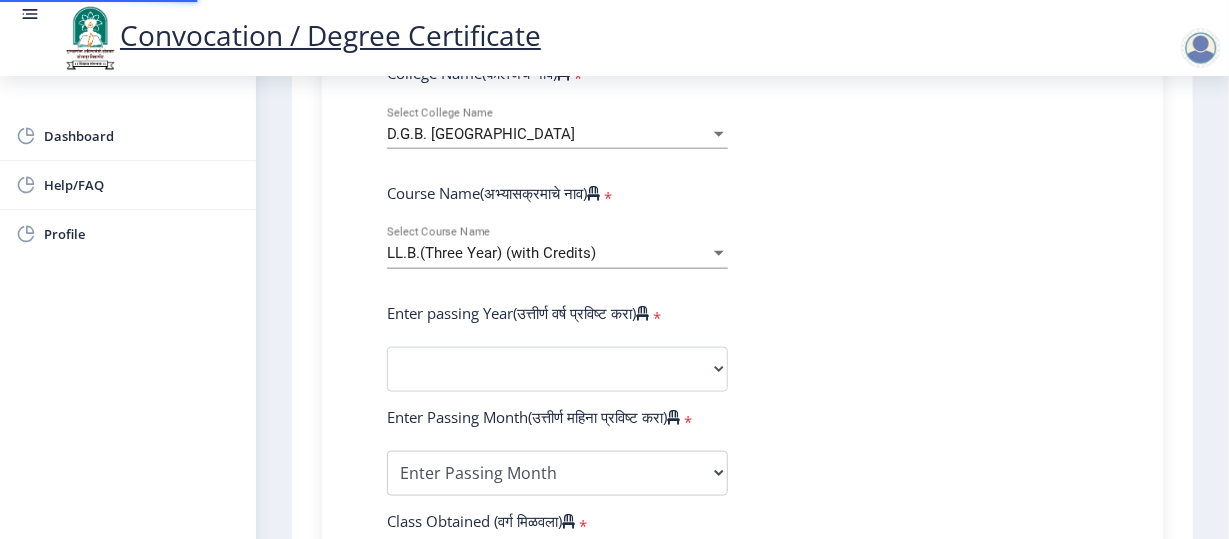 scroll, scrollTop: 924, scrollLeft: 0, axis: vertical 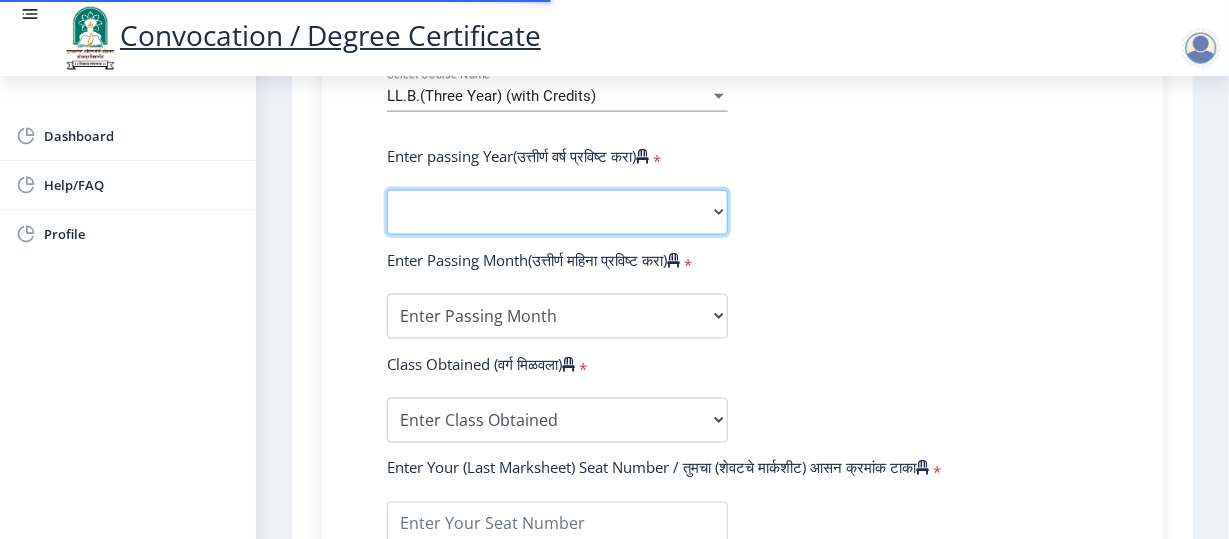 click on "2025   2024   2023   2022   2021   2020   2019   2018   2017   2016   2015   2014   2013   2012   2011   2010   2009   2008   2007   2006   2005   2004   2003   2002   2001   2000   1999   1998   1997   1996   1995   1994   1993   1992   1991   1990   1989   1988   1987   1986   1985   1984   1983   1982   1981   1980   1979   1978   1977   1976" 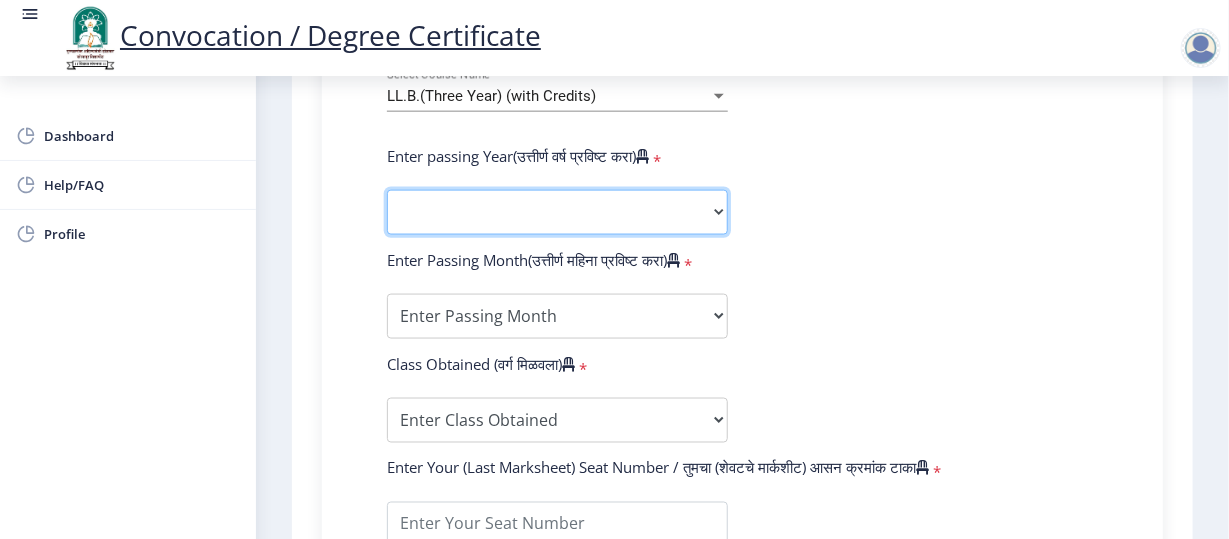 select on "2024" 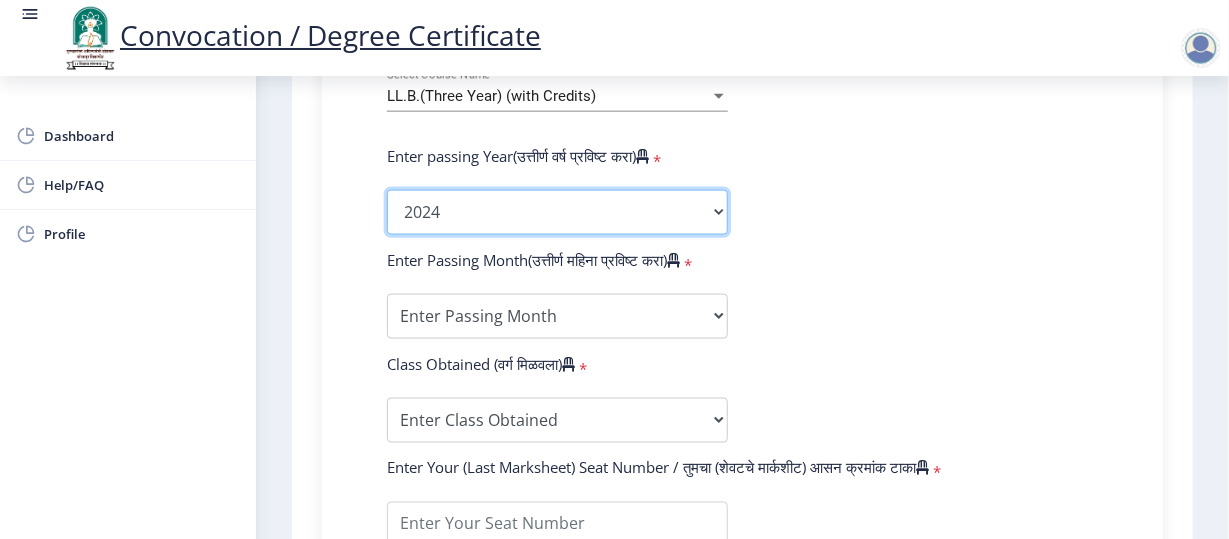 click on "2025   2024   2023   2022   2021   2020   2019   2018   2017   2016   2015   2014   2013   2012   2011   2010   2009   2008   2007   2006   2005   2004   2003   2002   2001   2000   1999   1998   1997   1996   1995   1994   1993   1992   1991   1990   1989   1988   1987   1986   1985   1984   1983   1982   1981   1980   1979   1978   1977   1976" 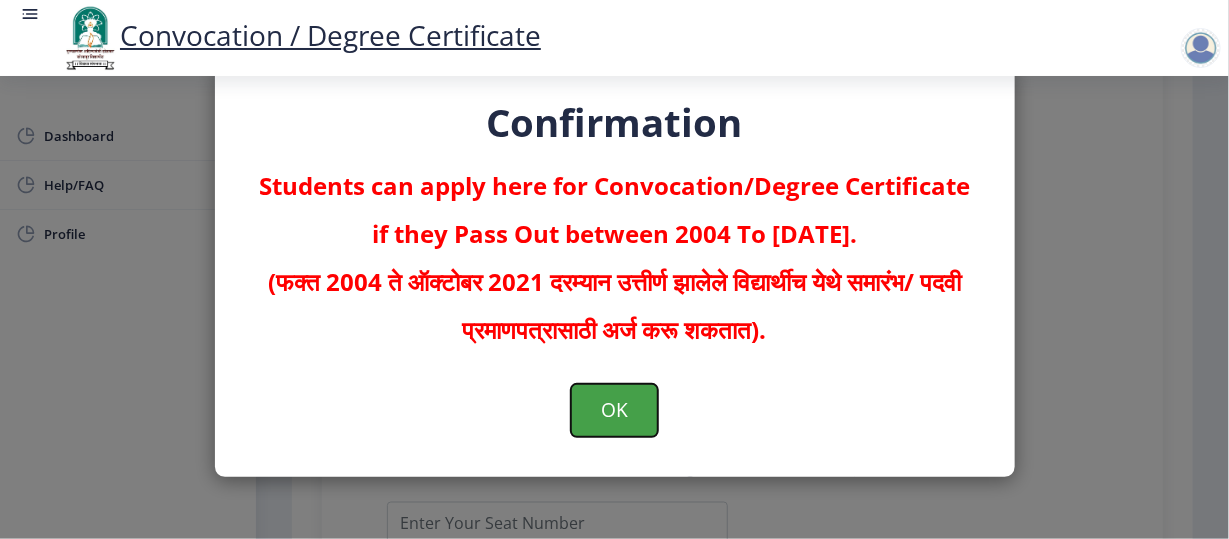 click on "OK" 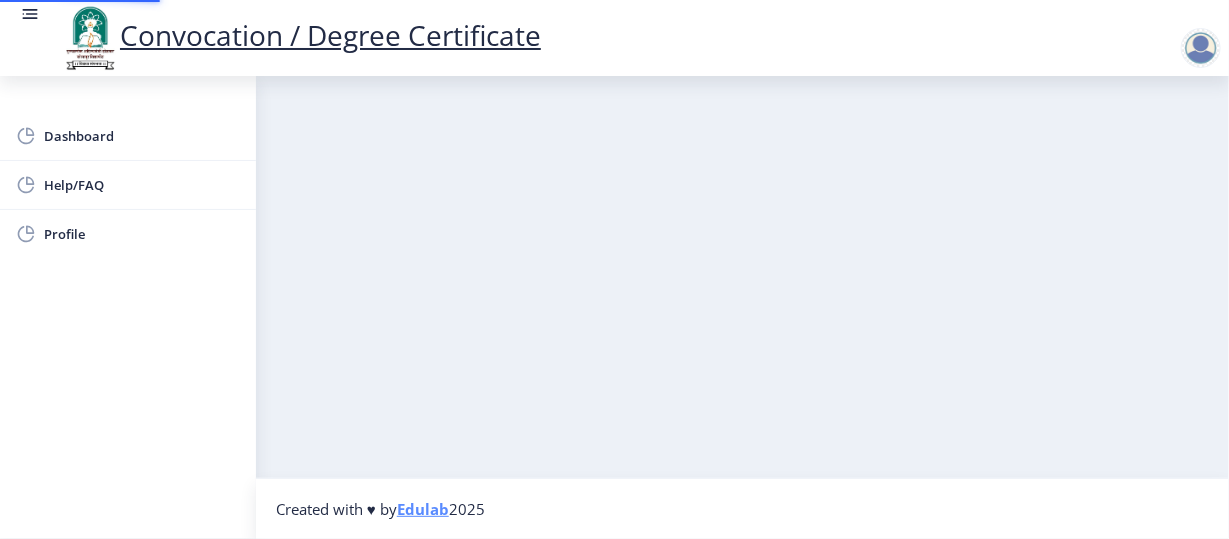 scroll, scrollTop: 0, scrollLeft: 0, axis: both 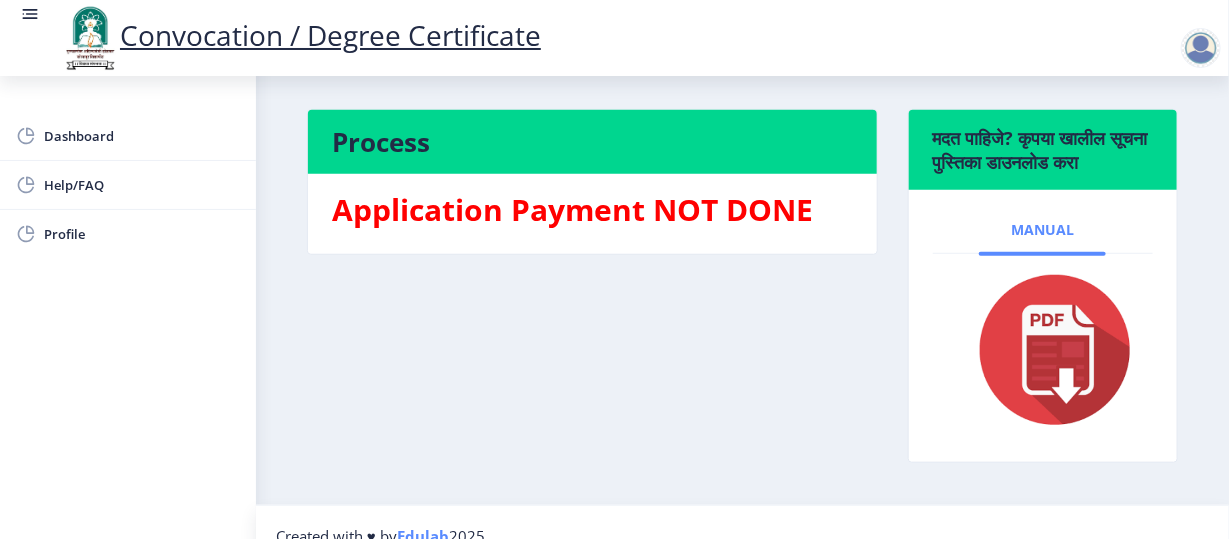 click on "Manual" 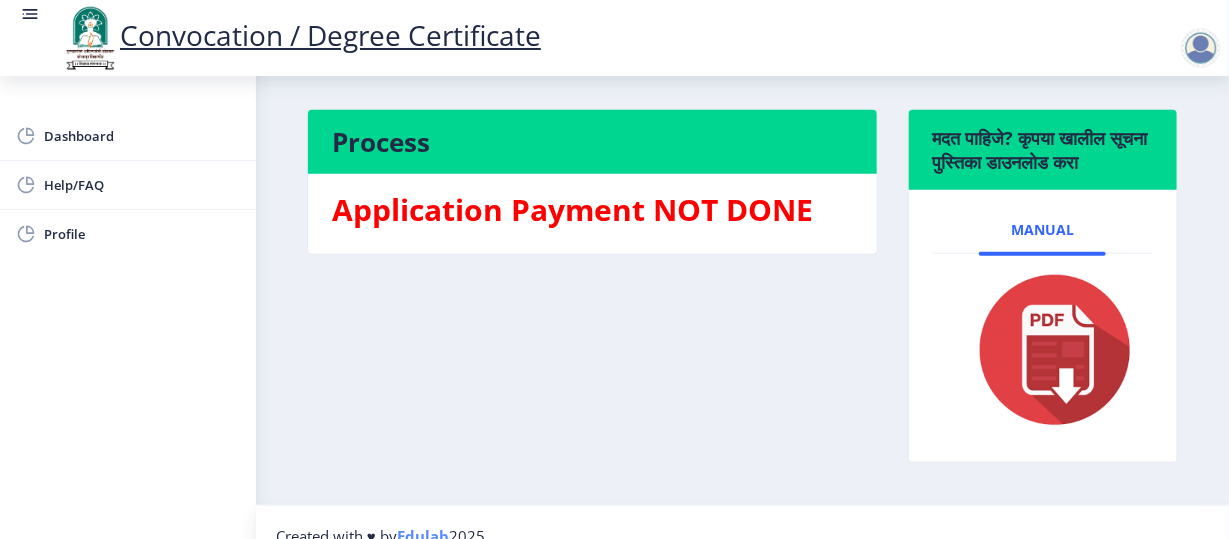 click on "Manual" 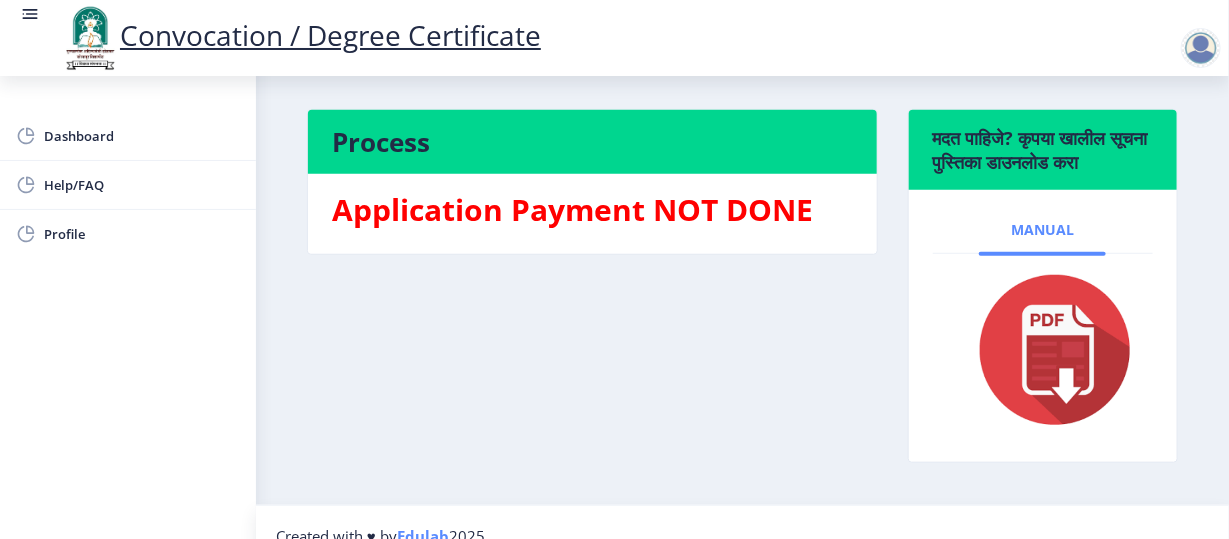 click on "Manual" 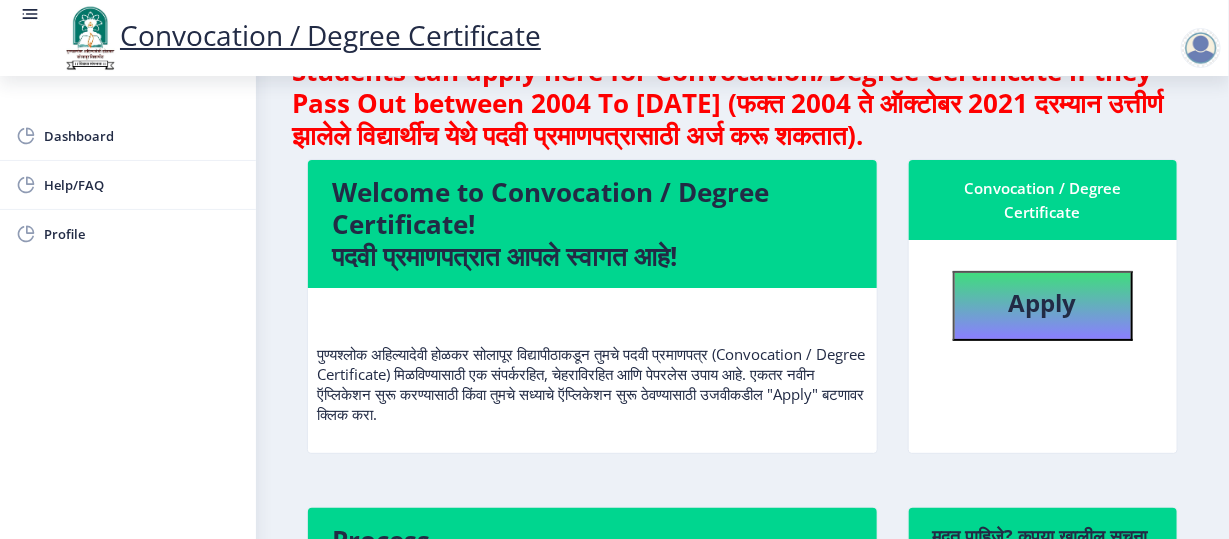 scroll, scrollTop: 0, scrollLeft: 0, axis: both 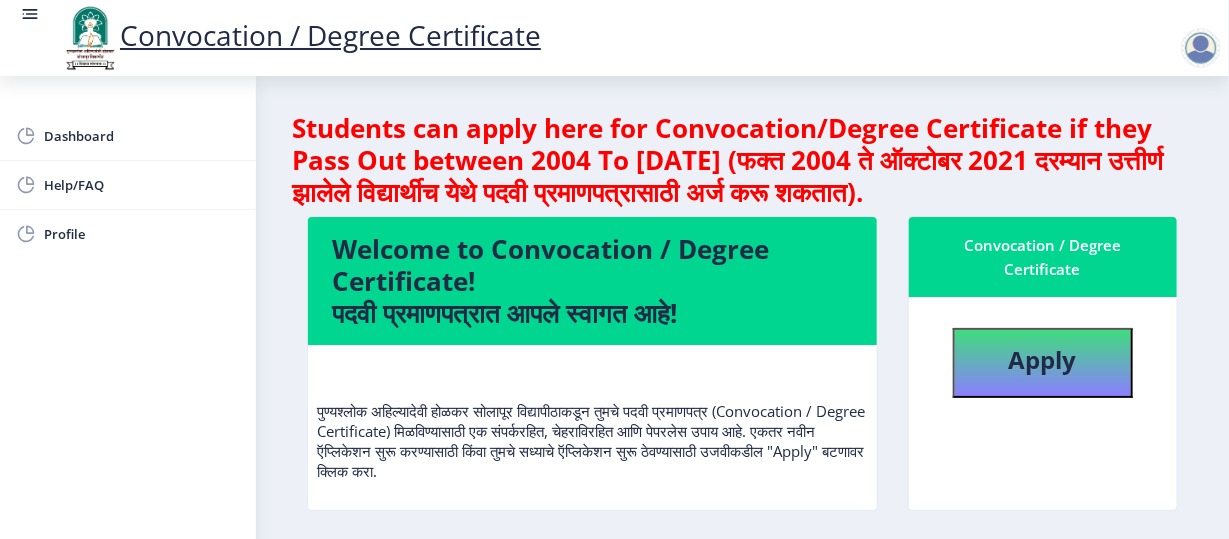 select 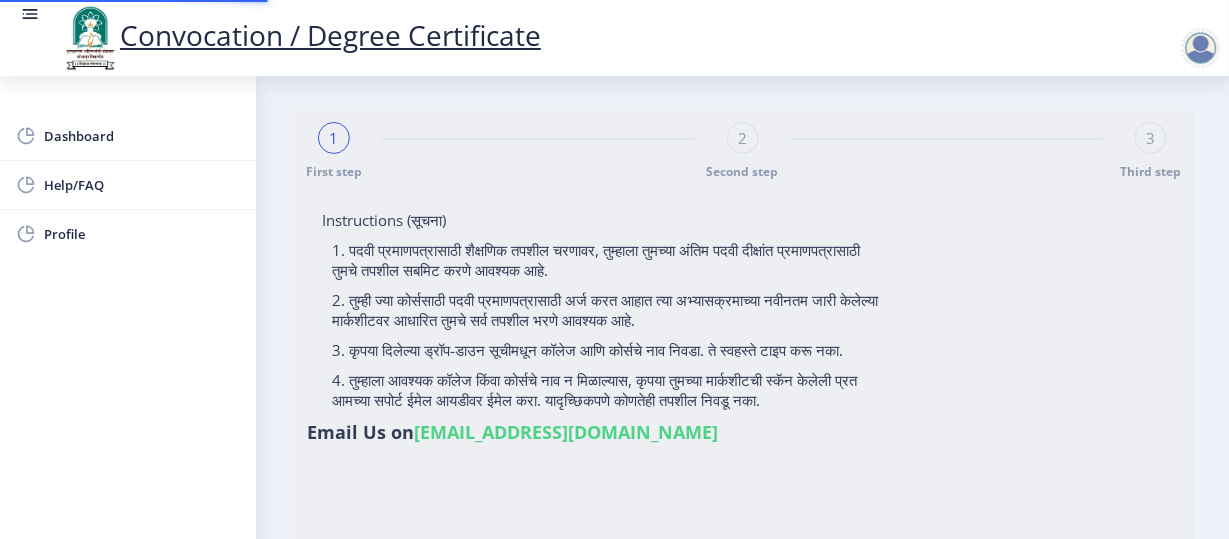 type on "Torane Harsh Sunil" 